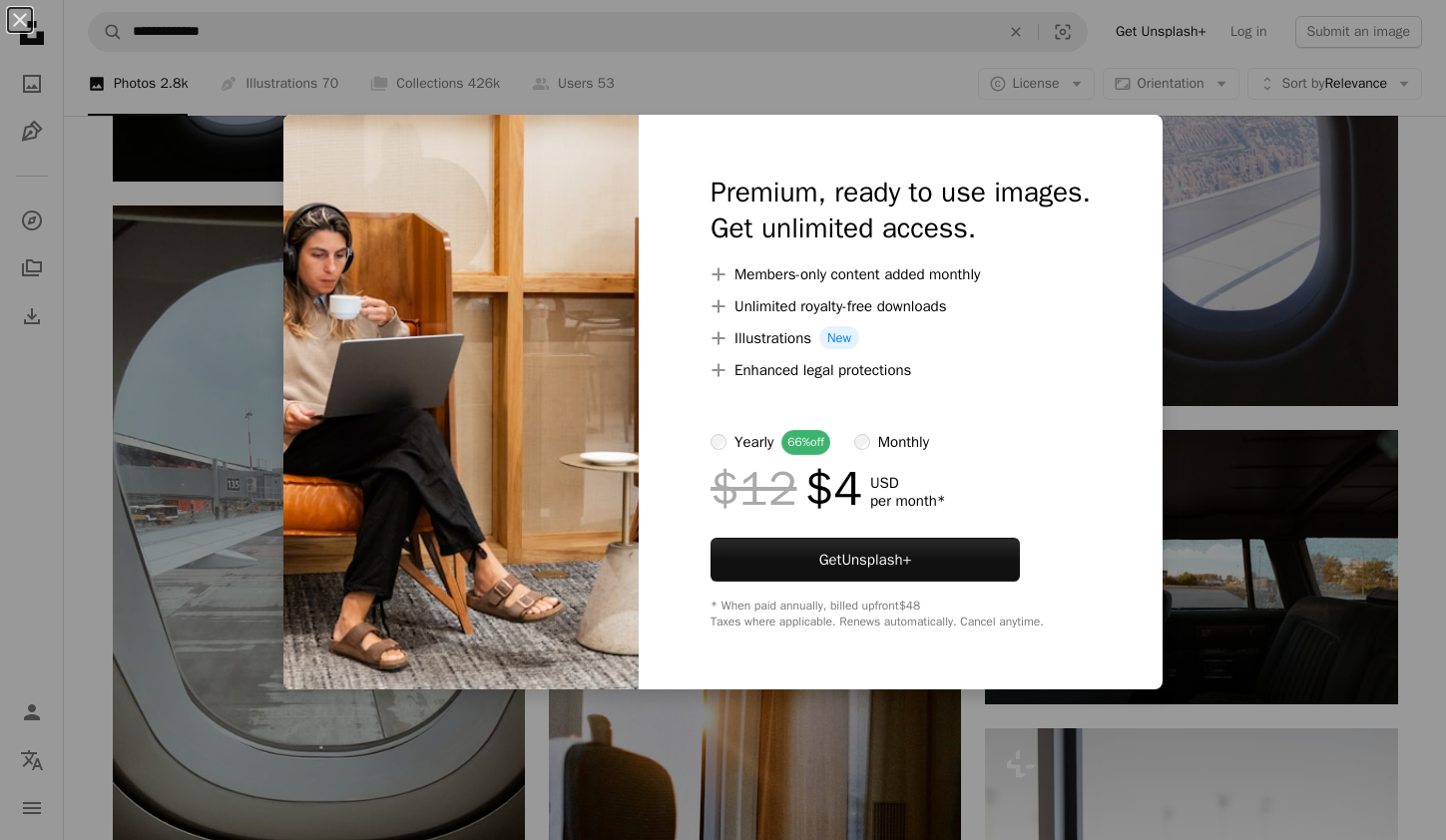 scroll, scrollTop: 0, scrollLeft: 0, axis: both 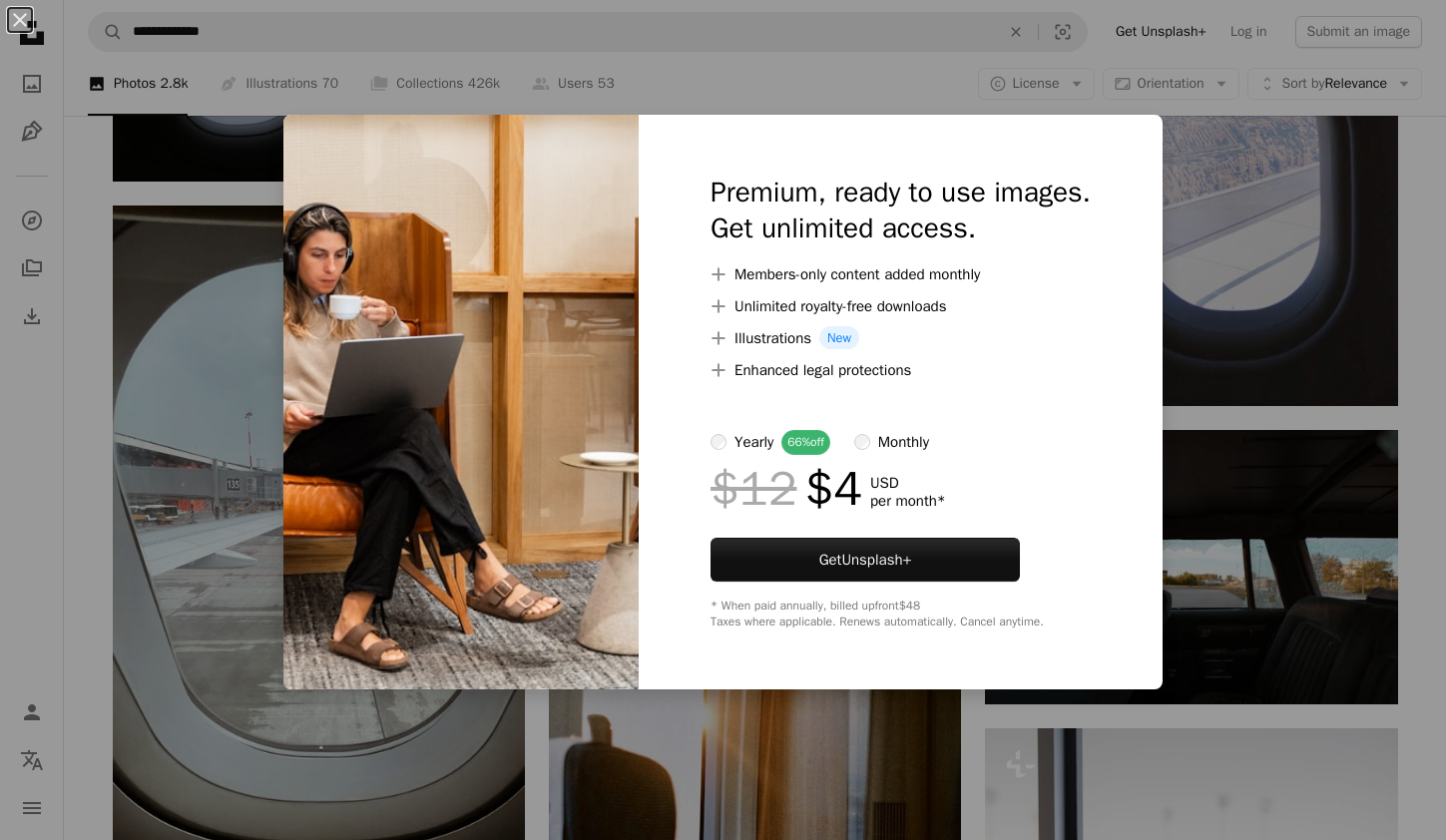 click on "An X shape Premium, ready to use images. Get unlimited access. A plus sign Members-only content added monthly A plus sign Unlimited royalty-free downloads A plus sign Illustrations  New A plus sign Enhanced legal protections yearly 66%  off monthly $12   $4 USD per month * Get  Unsplash+ * When paid annually, billed upfront  $48 Taxes where applicable. Renews automatically. Cancel anytime." at bounding box center [723, 420] 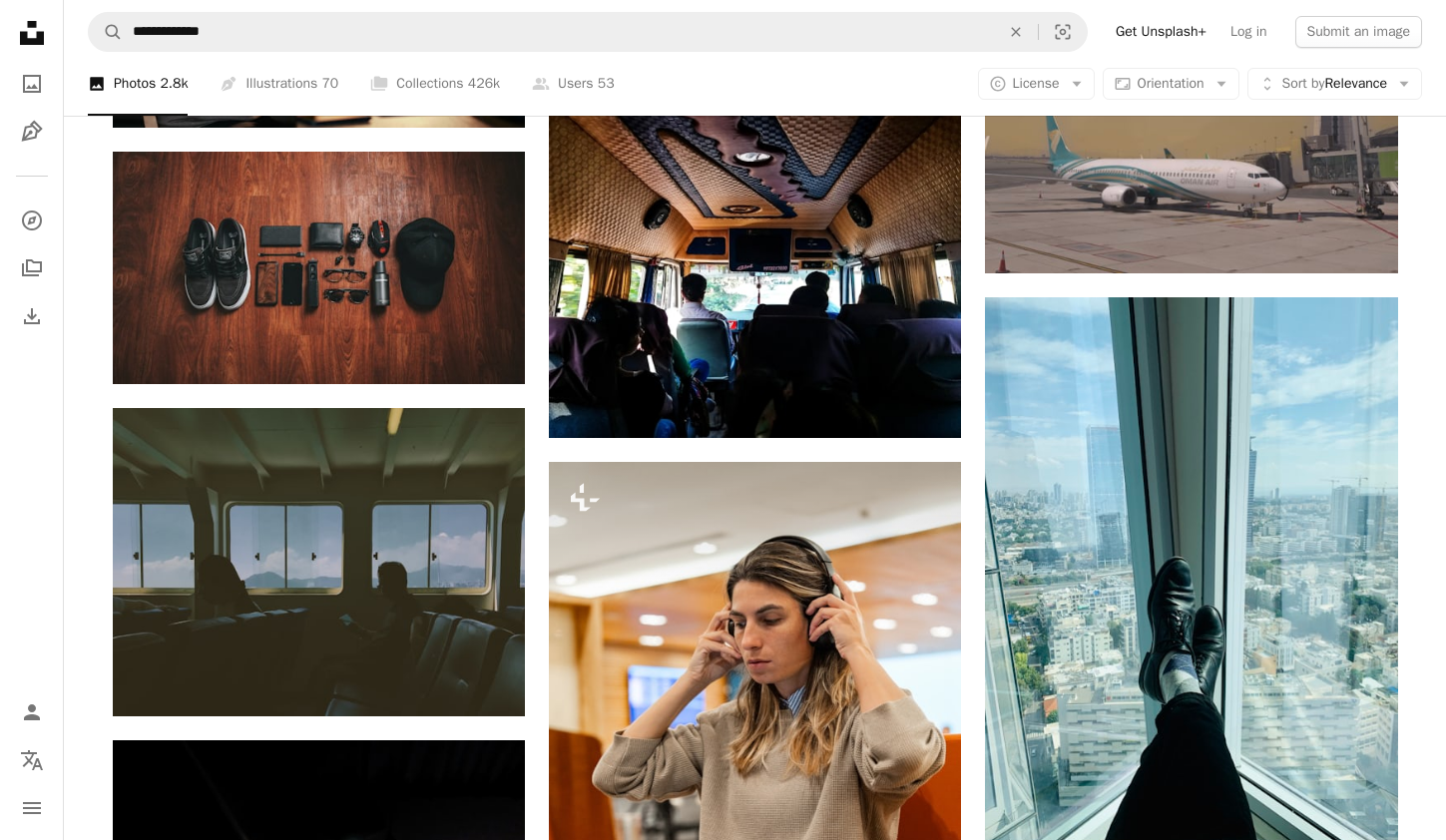 scroll, scrollTop: 28730, scrollLeft: 0, axis: vertical 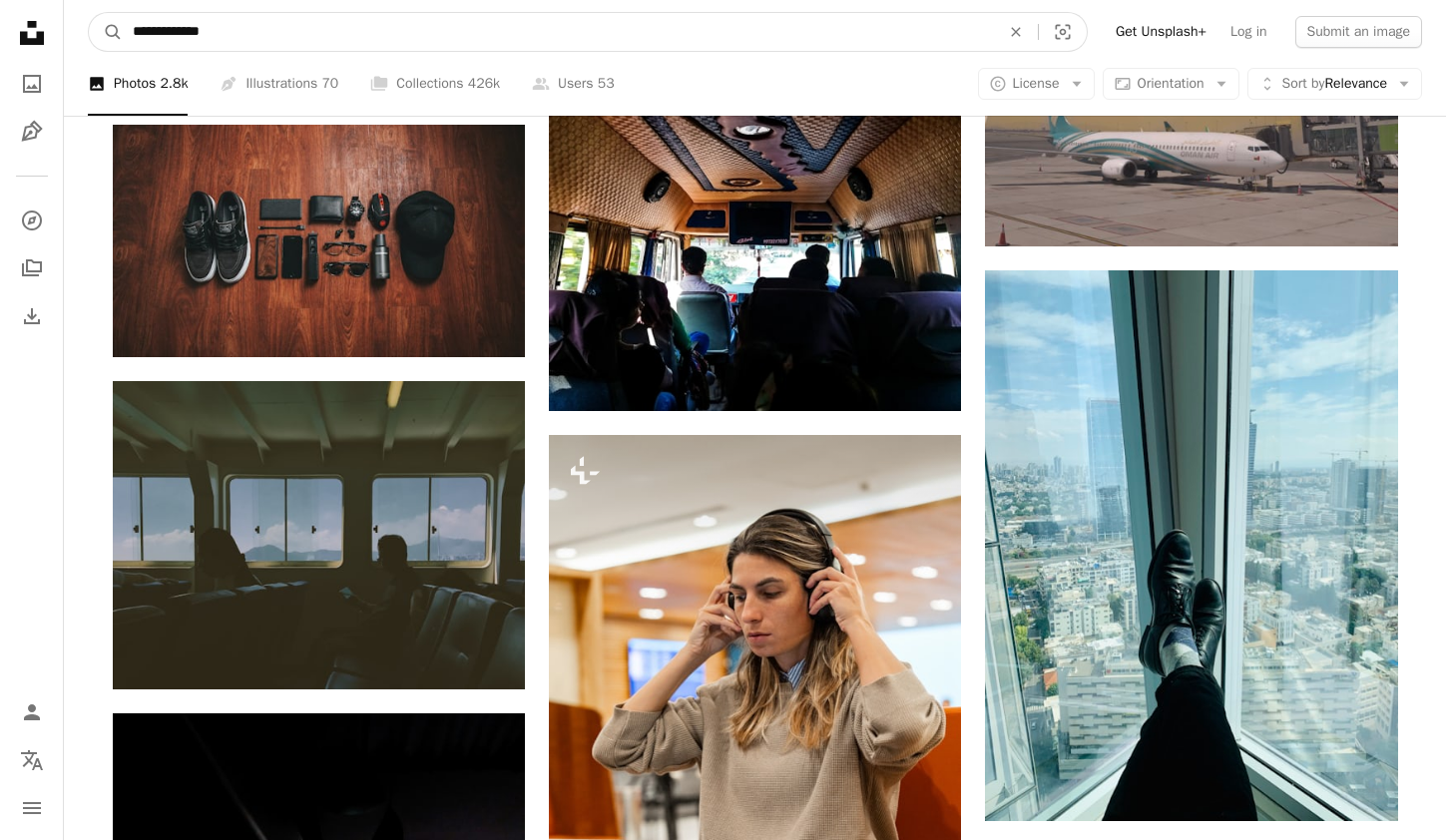 click on "**********" at bounding box center [558, 32] 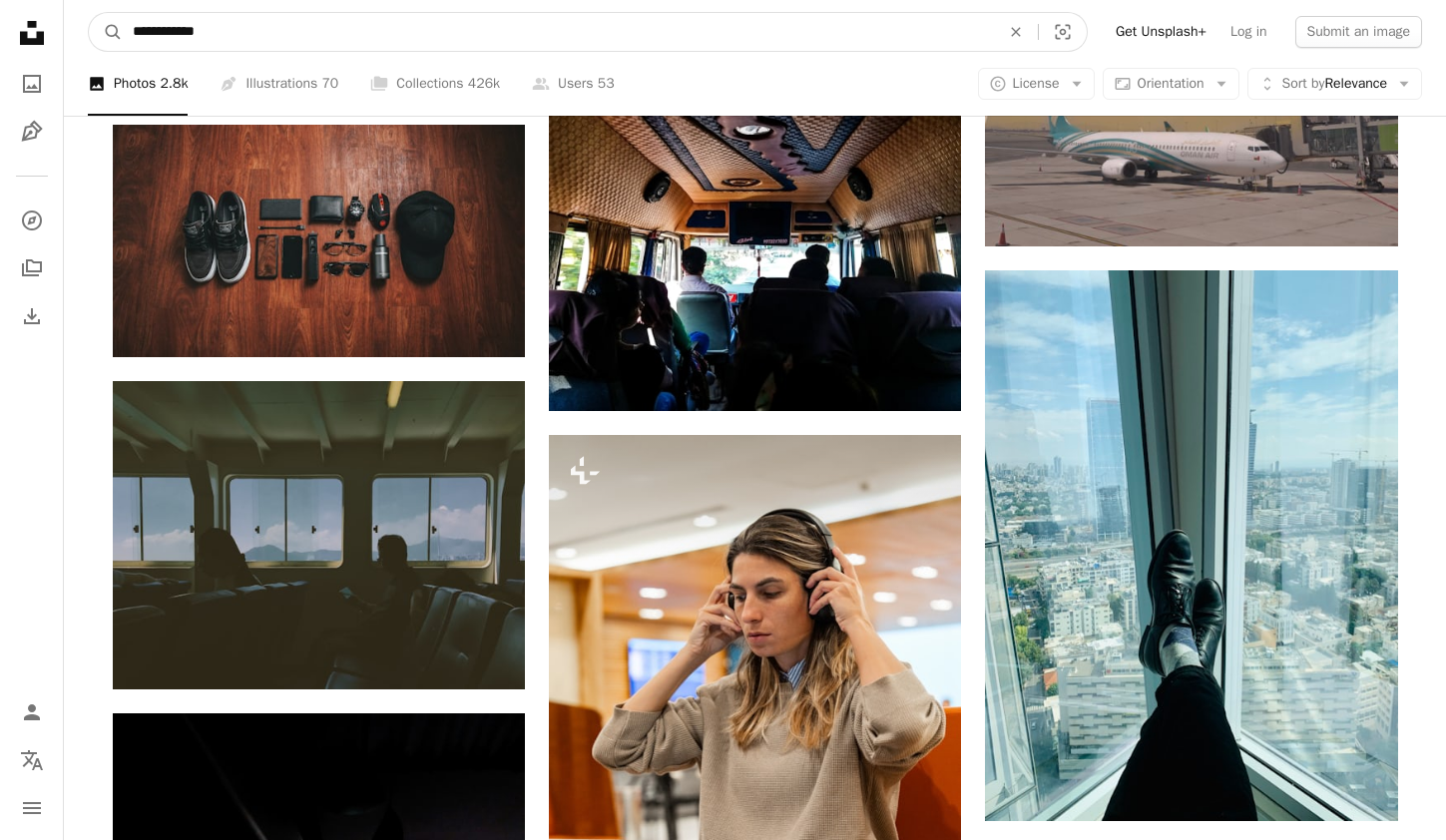 type on "**********" 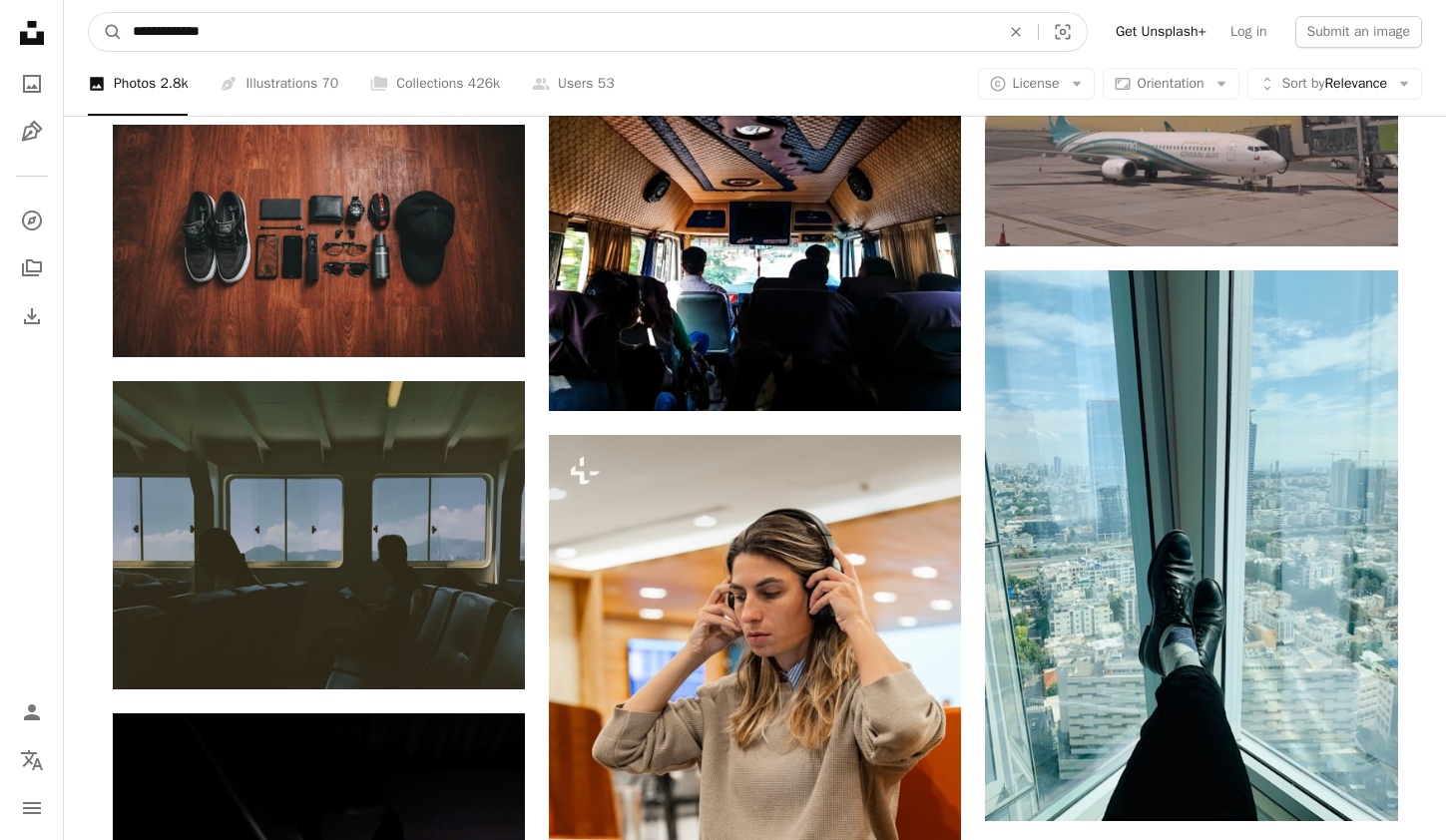 click on "A magnifying glass" at bounding box center [106, 32] 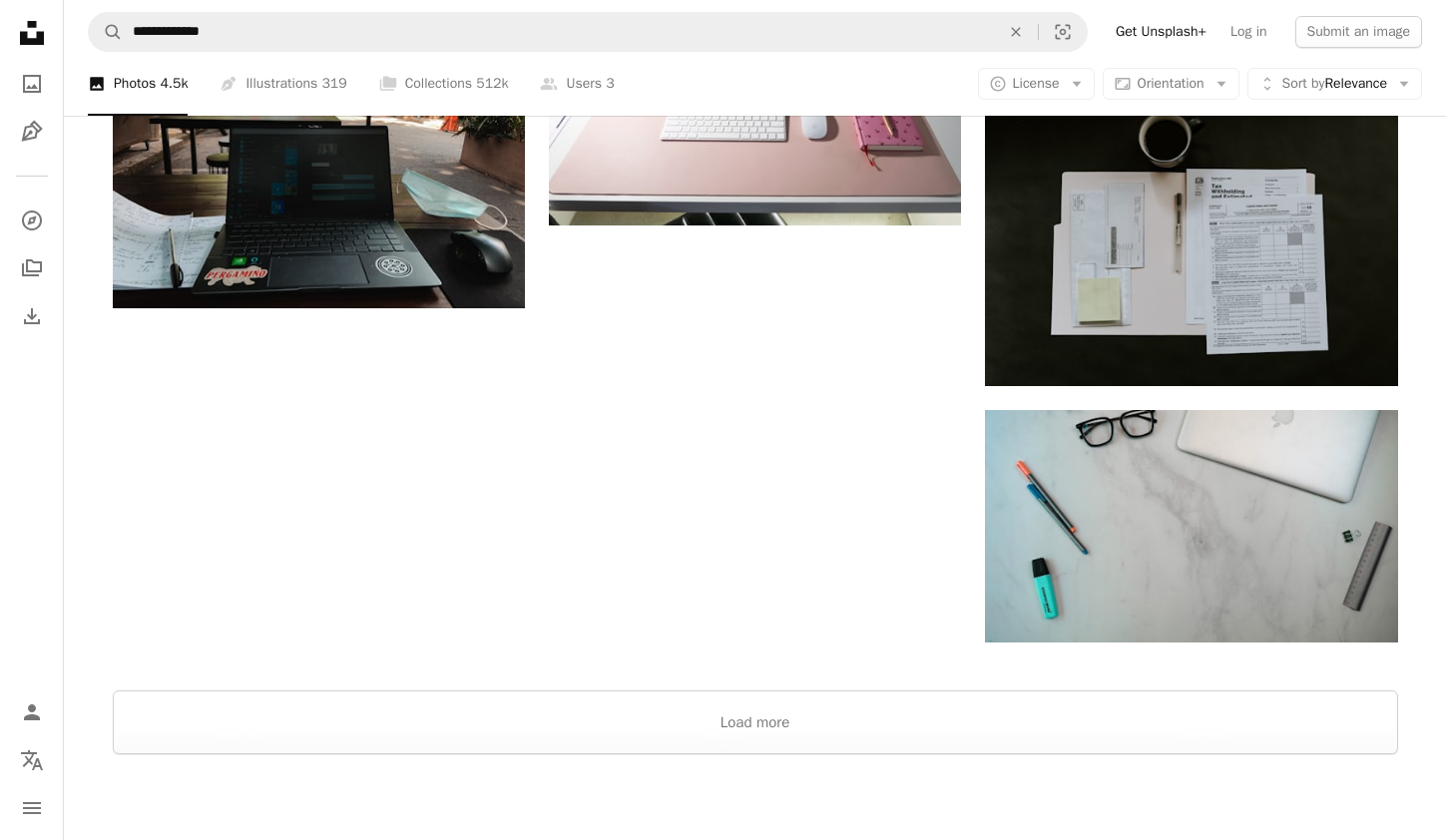 scroll, scrollTop: 3227, scrollLeft: 0, axis: vertical 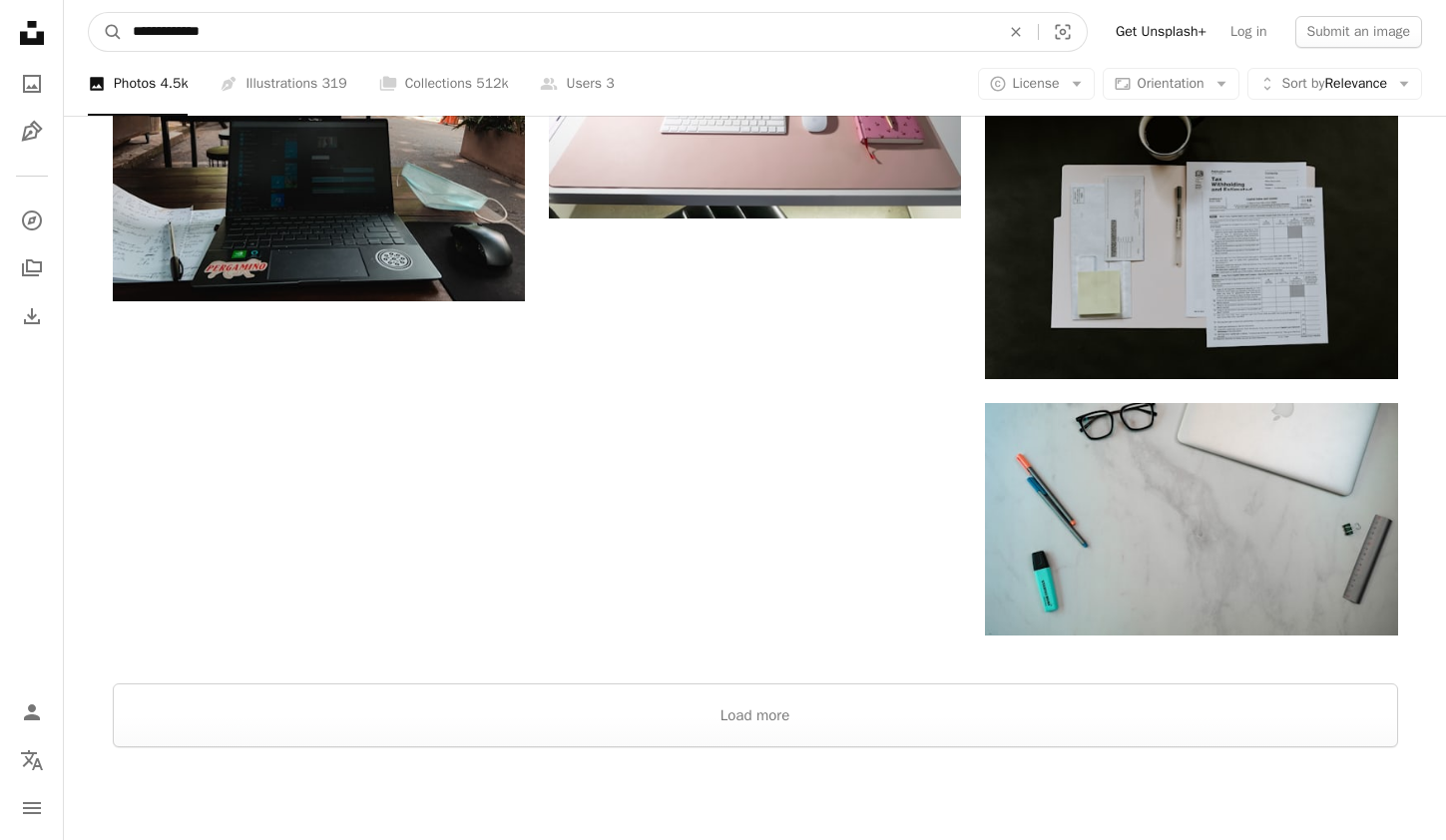 click on "**********" at bounding box center [558, 32] 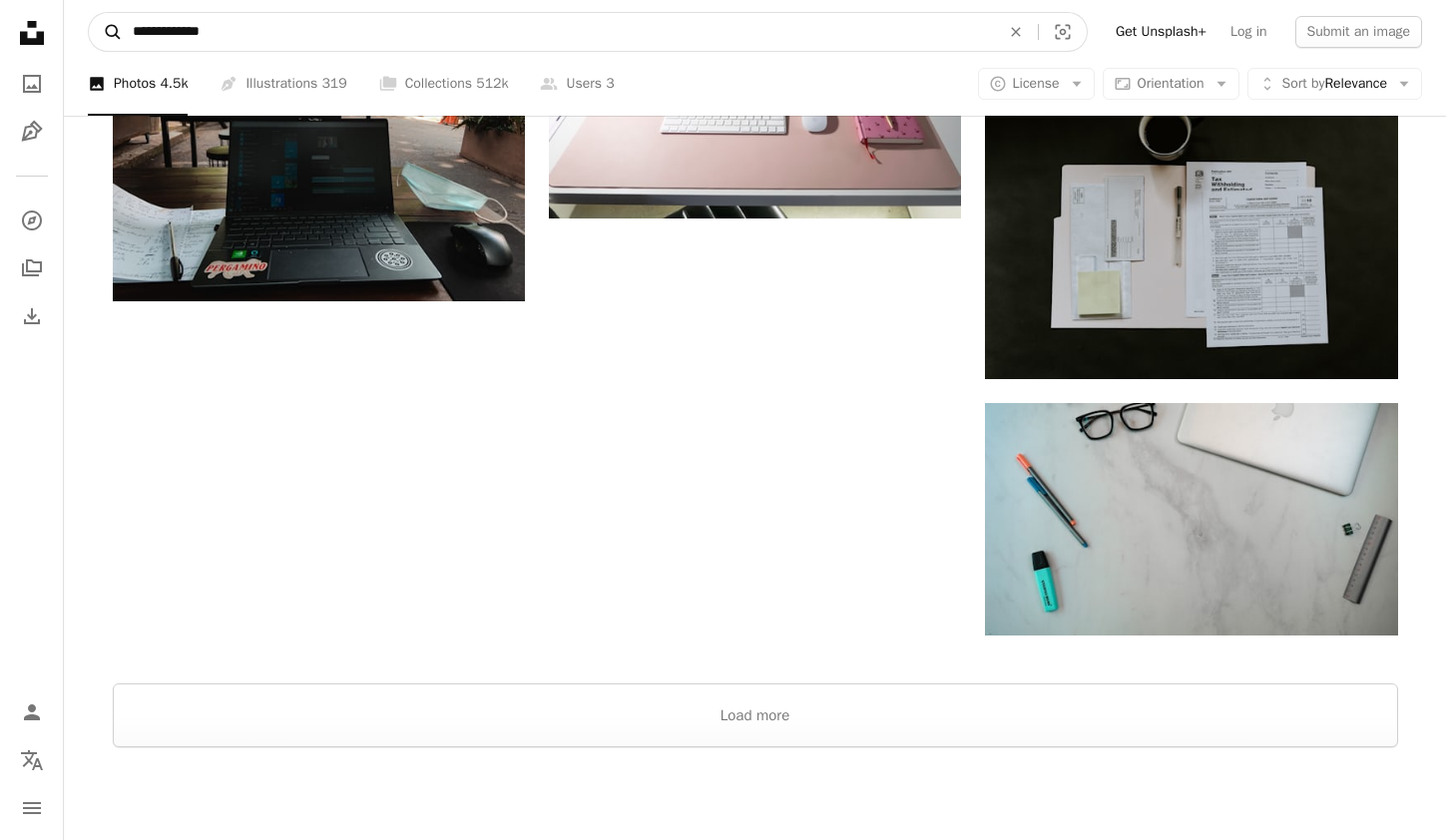drag, startPoint x: 194, startPoint y: 30, endPoint x: 119, endPoint y: 29, distance: 75.00667 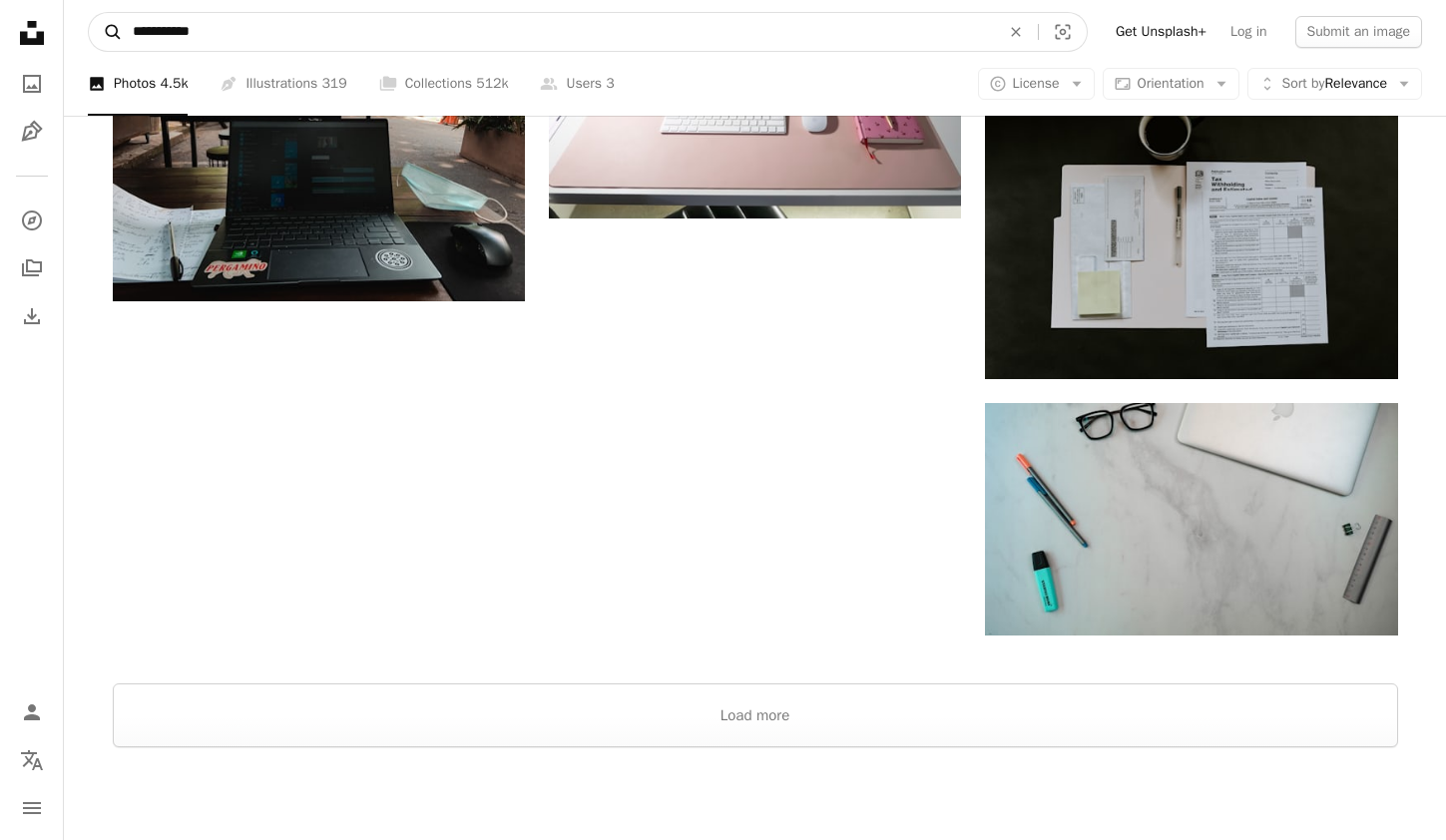 type on "**********" 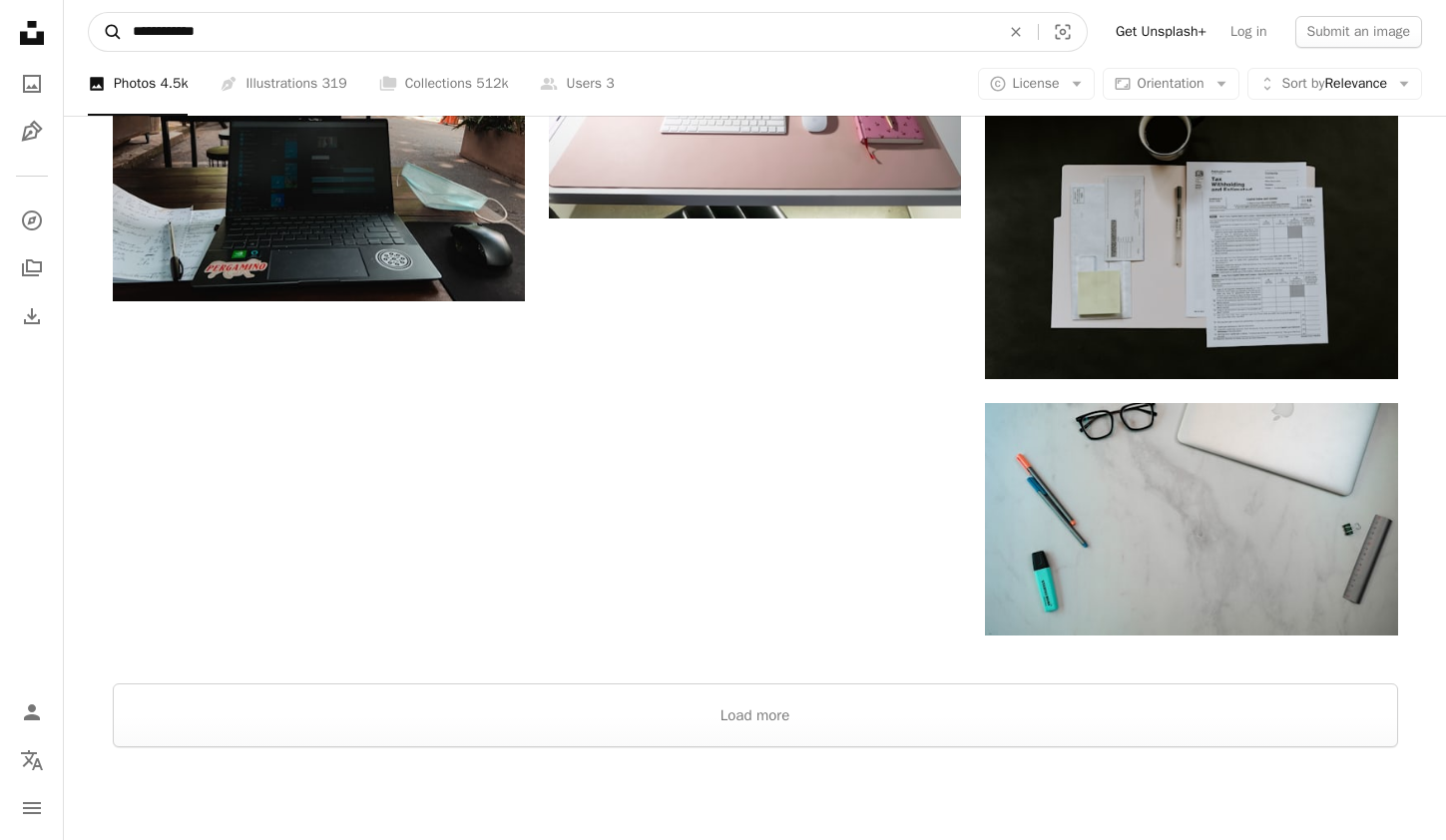 click on "A magnifying glass" at bounding box center [106, 32] 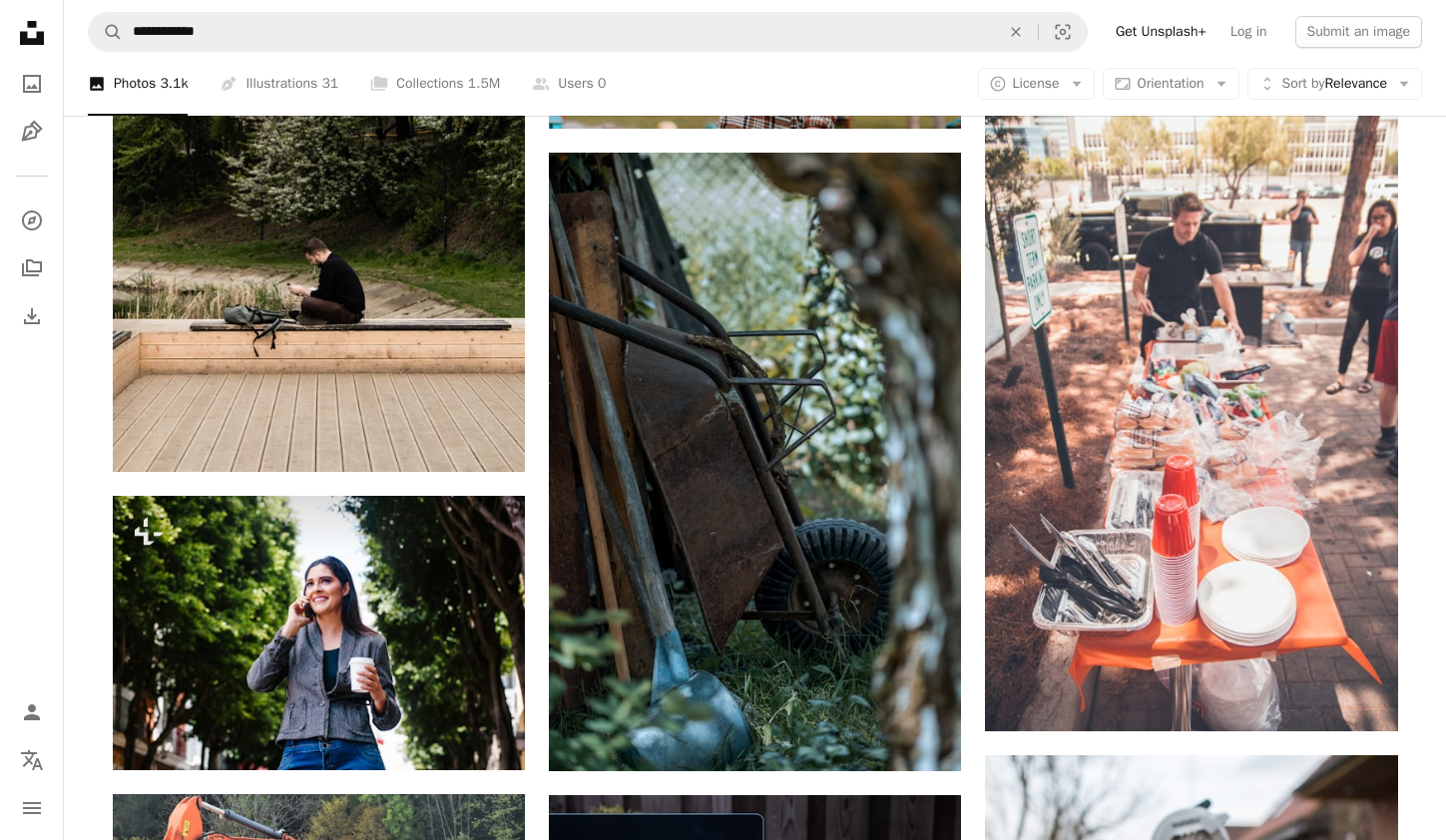 scroll, scrollTop: 980, scrollLeft: 0, axis: vertical 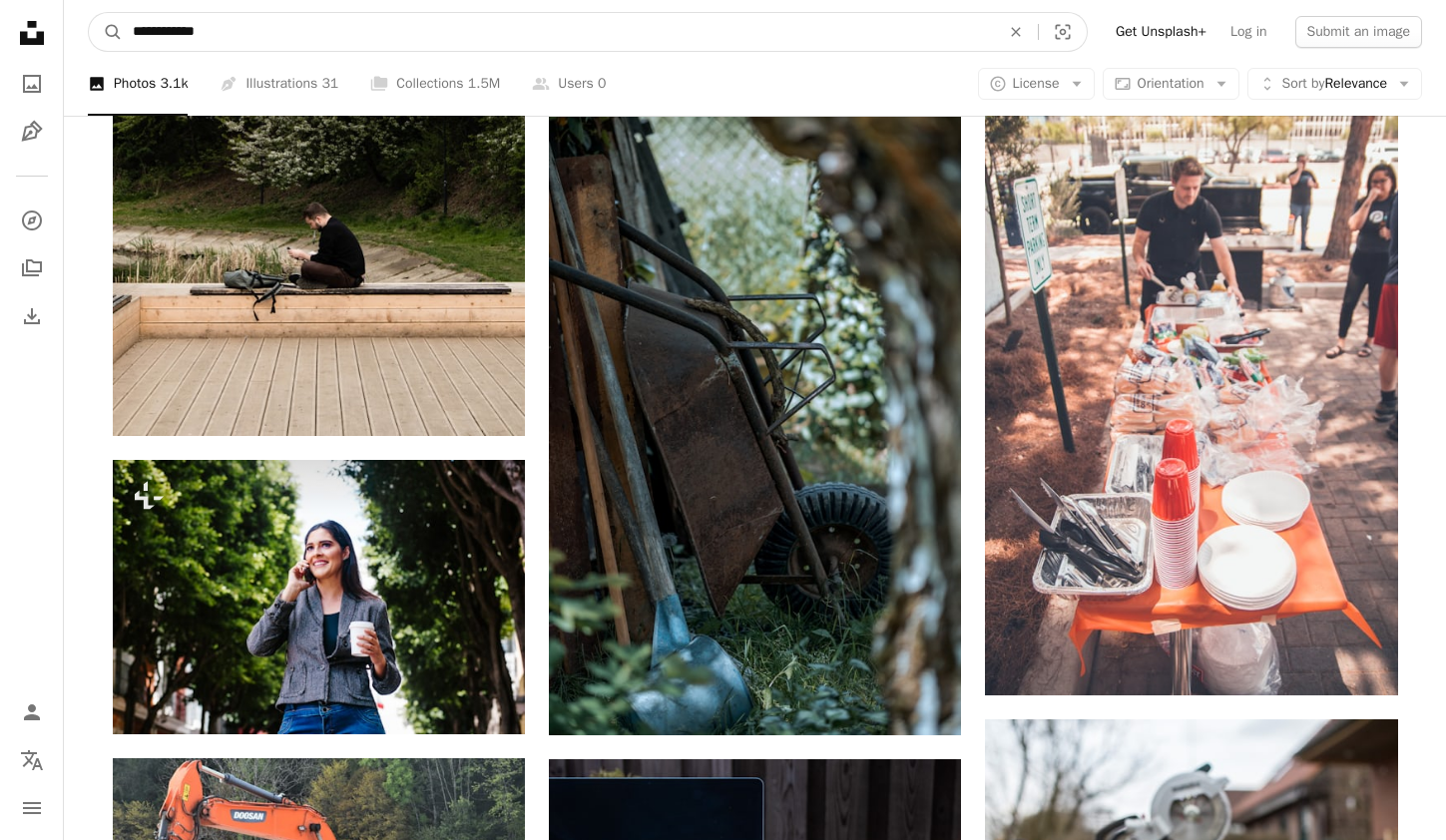 click on "**********" at bounding box center (558, 32) 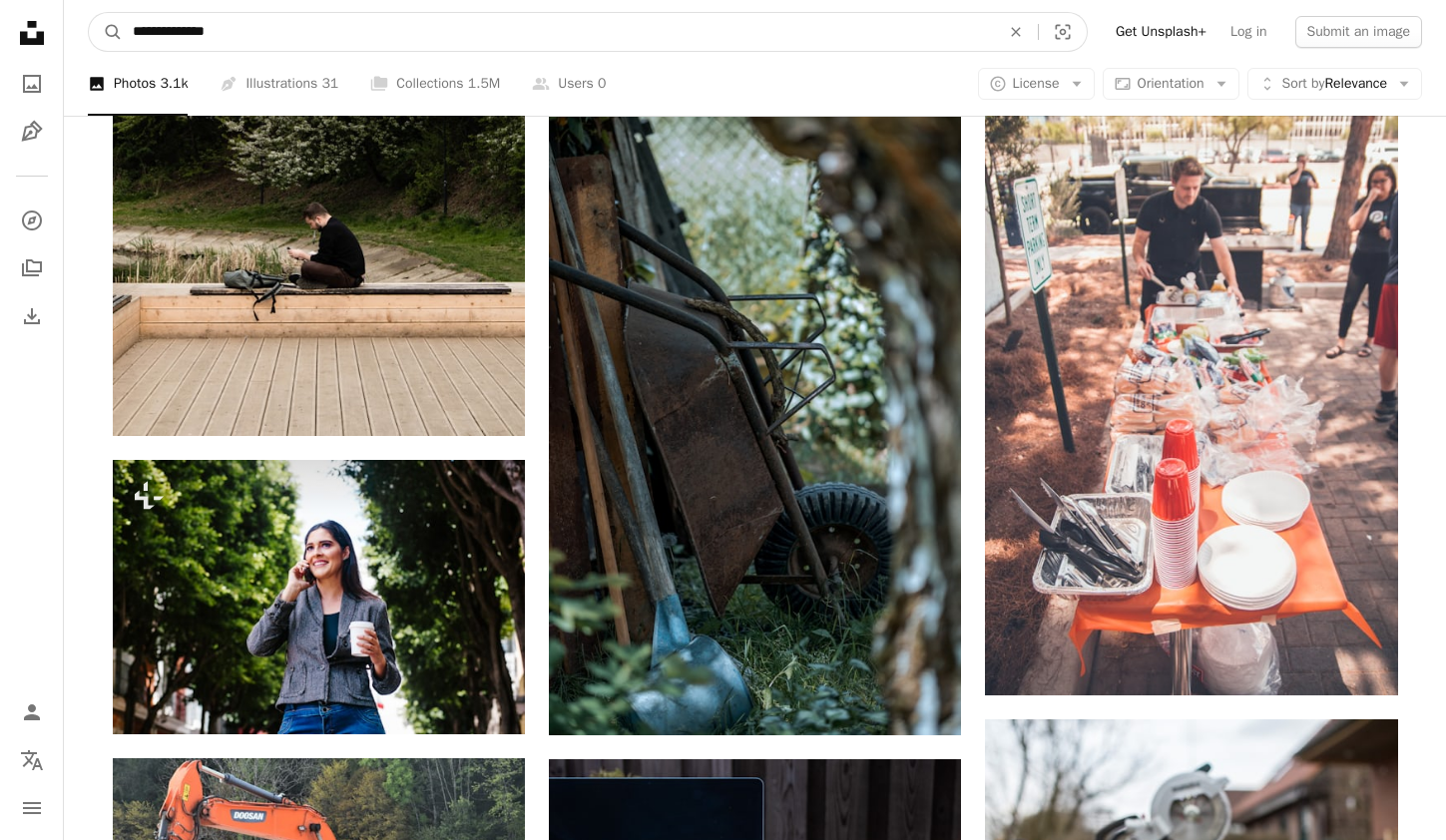 type on "**********" 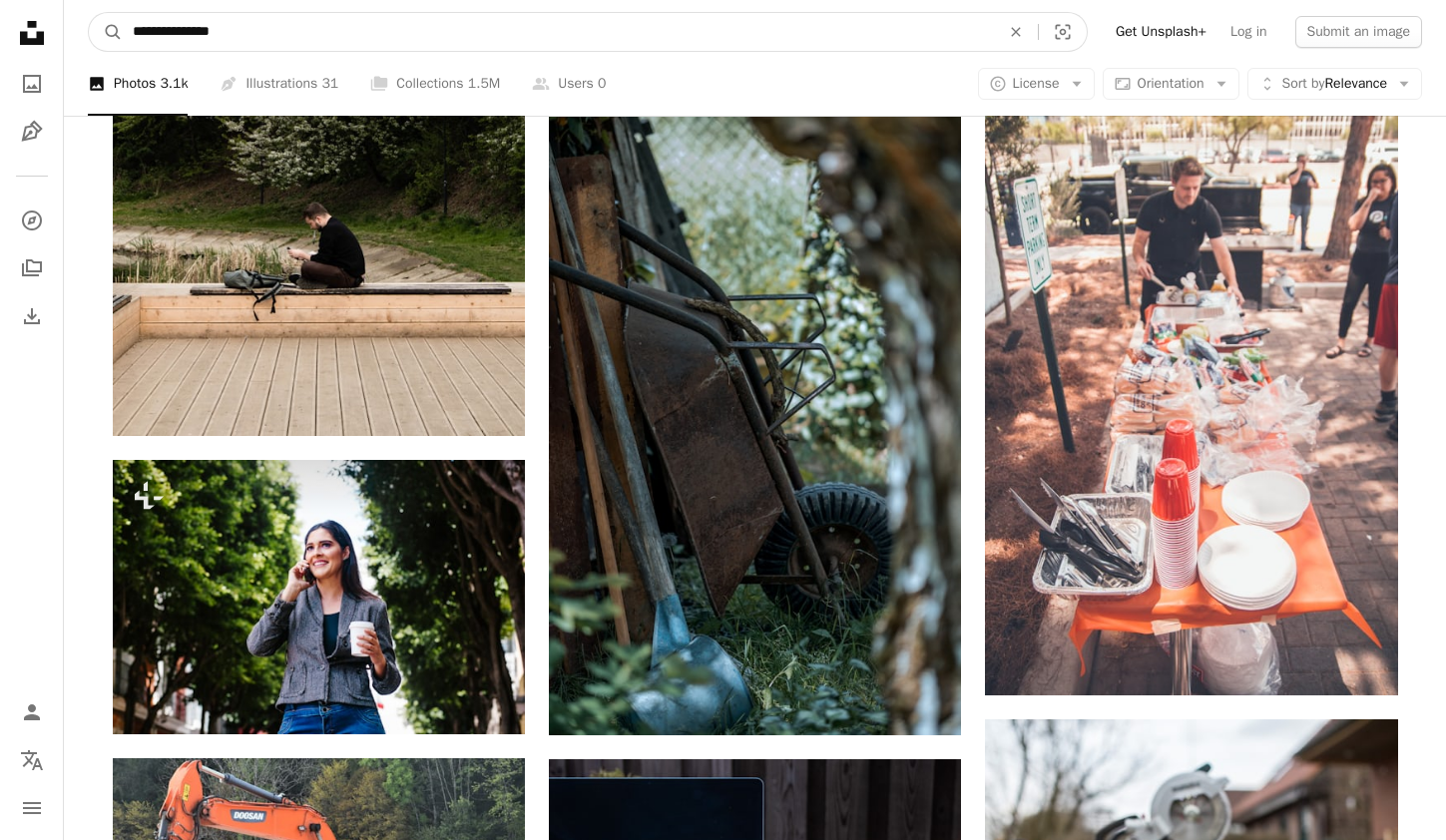 click on "A magnifying glass" at bounding box center [106, 32] 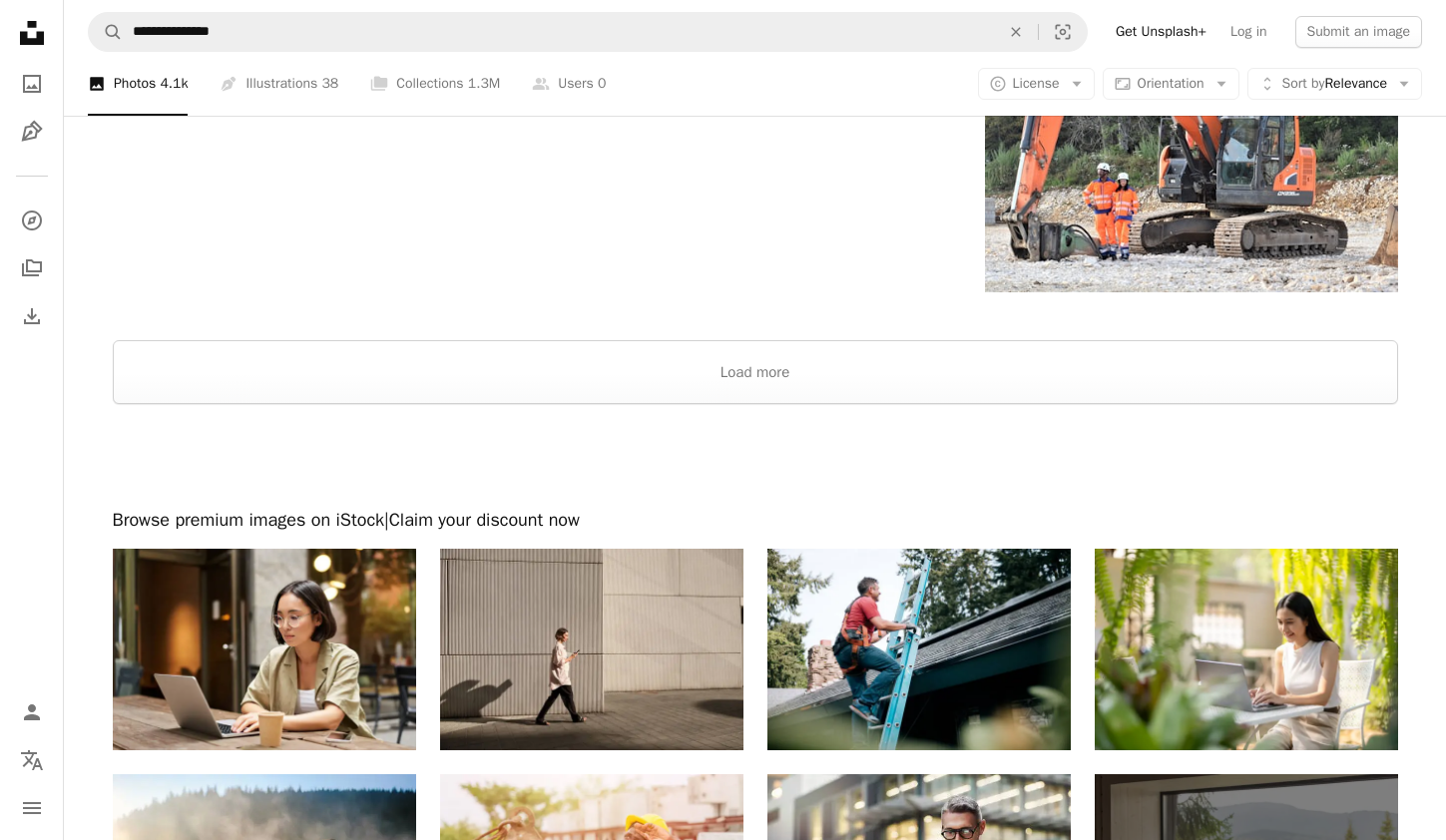 scroll, scrollTop: 3590, scrollLeft: 0, axis: vertical 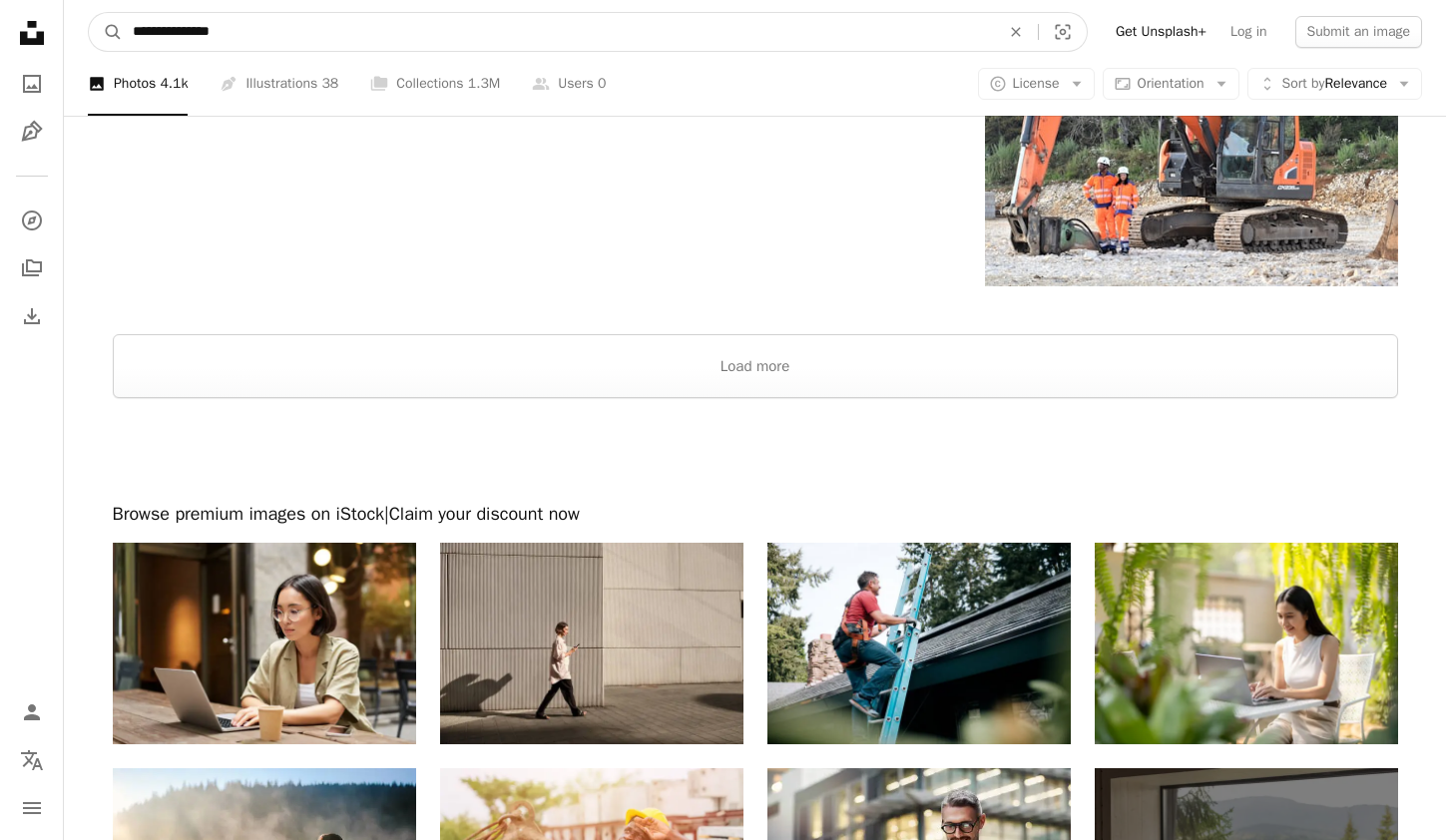 drag, startPoint x: 285, startPoint y: 38, endPoint x: -30, endPoint y: 33, distance: 315.03968 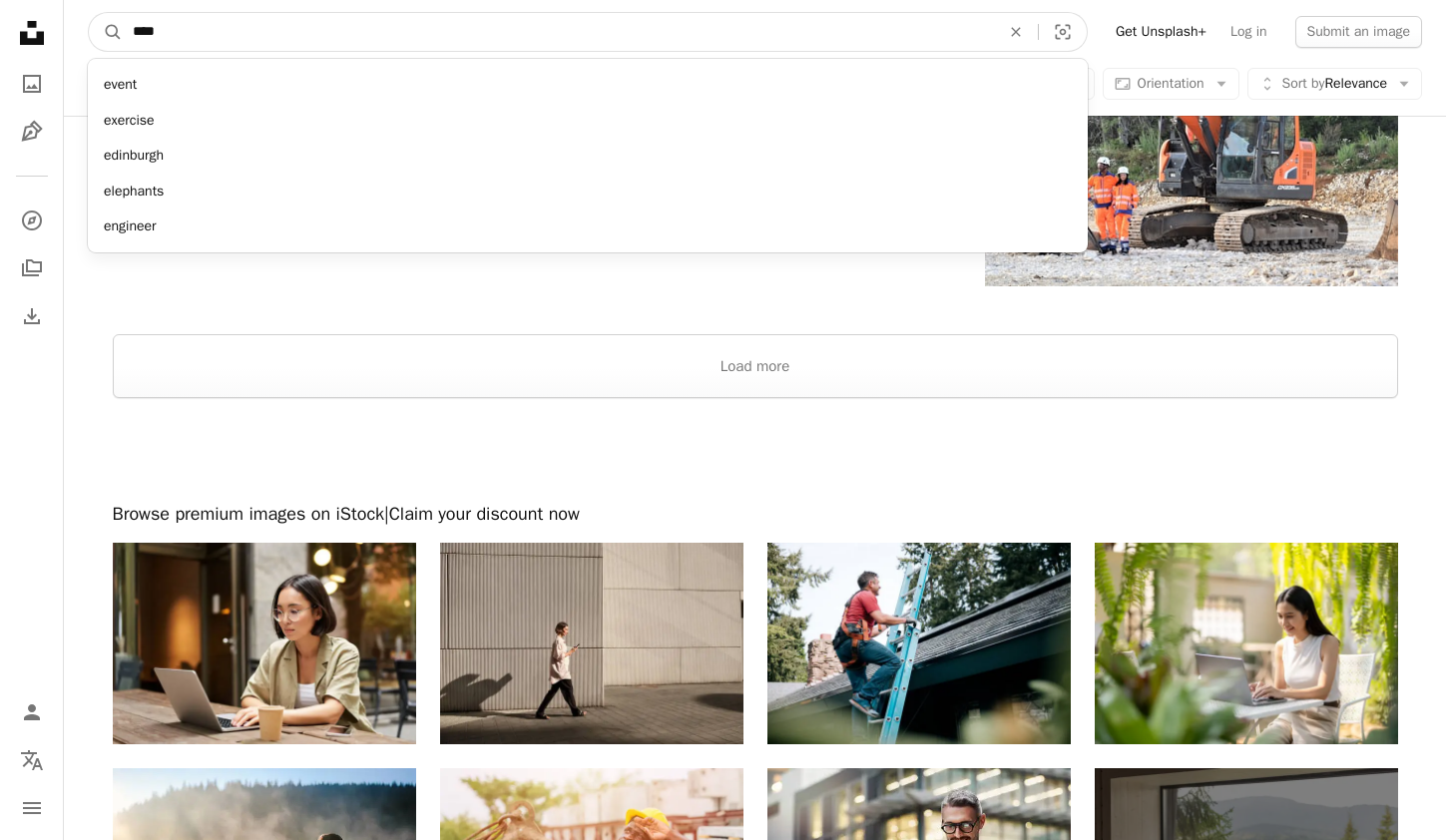 type on "*****" 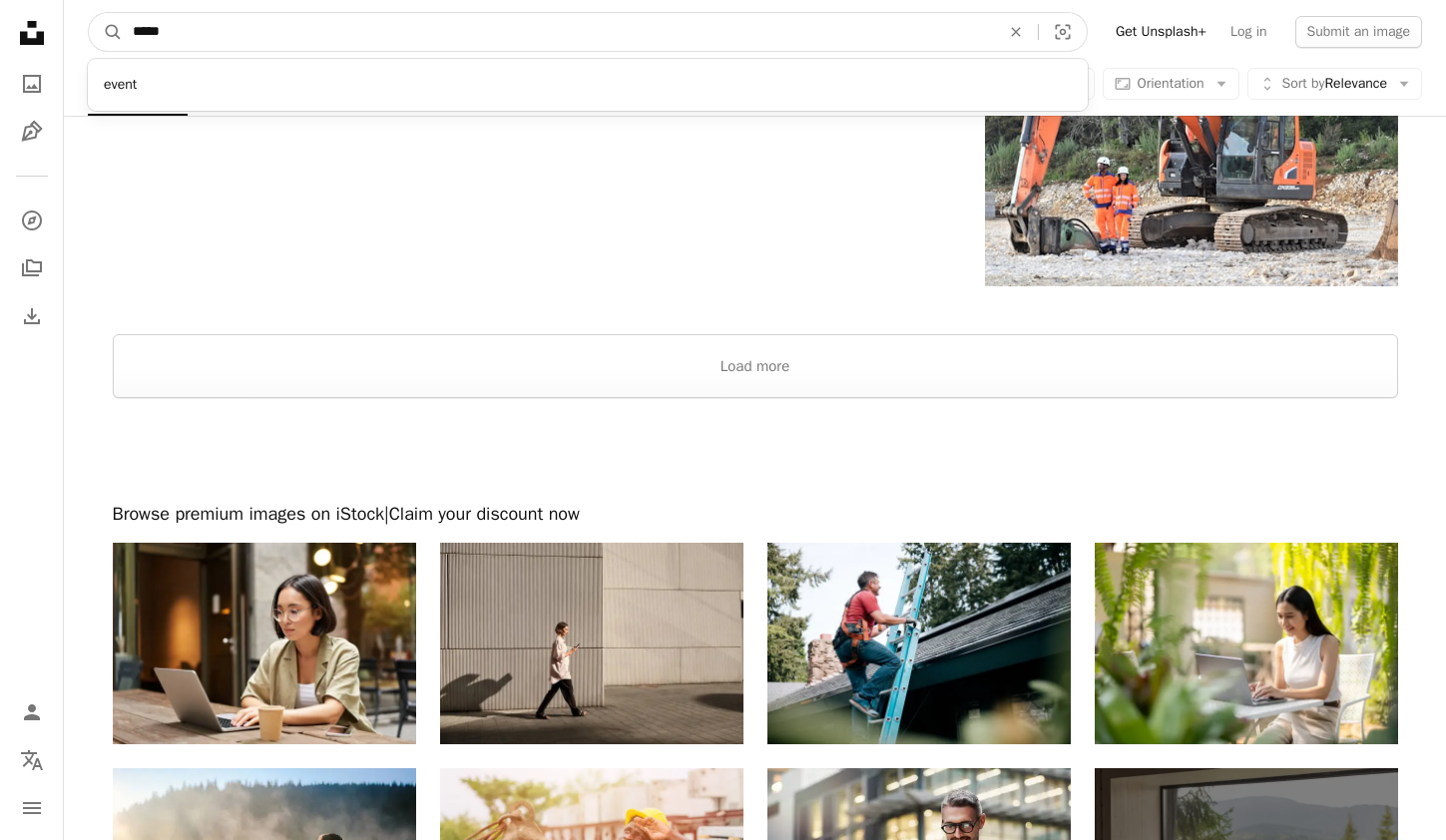 click on "A magnifying glass" at bounding box center [106, 32] 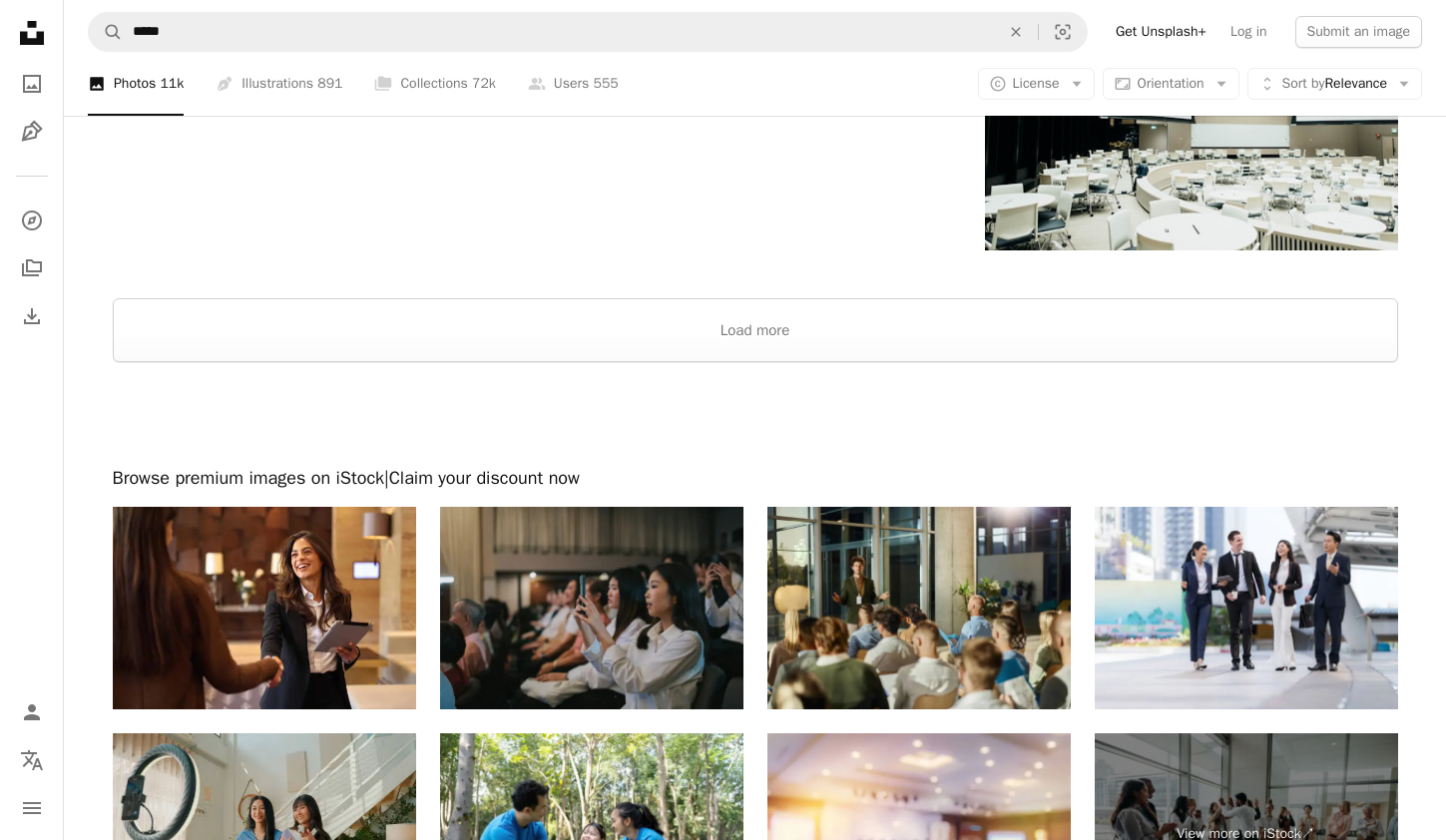 scroll, scrollTop: 2892, scrollLeft: 0, axis: vertical 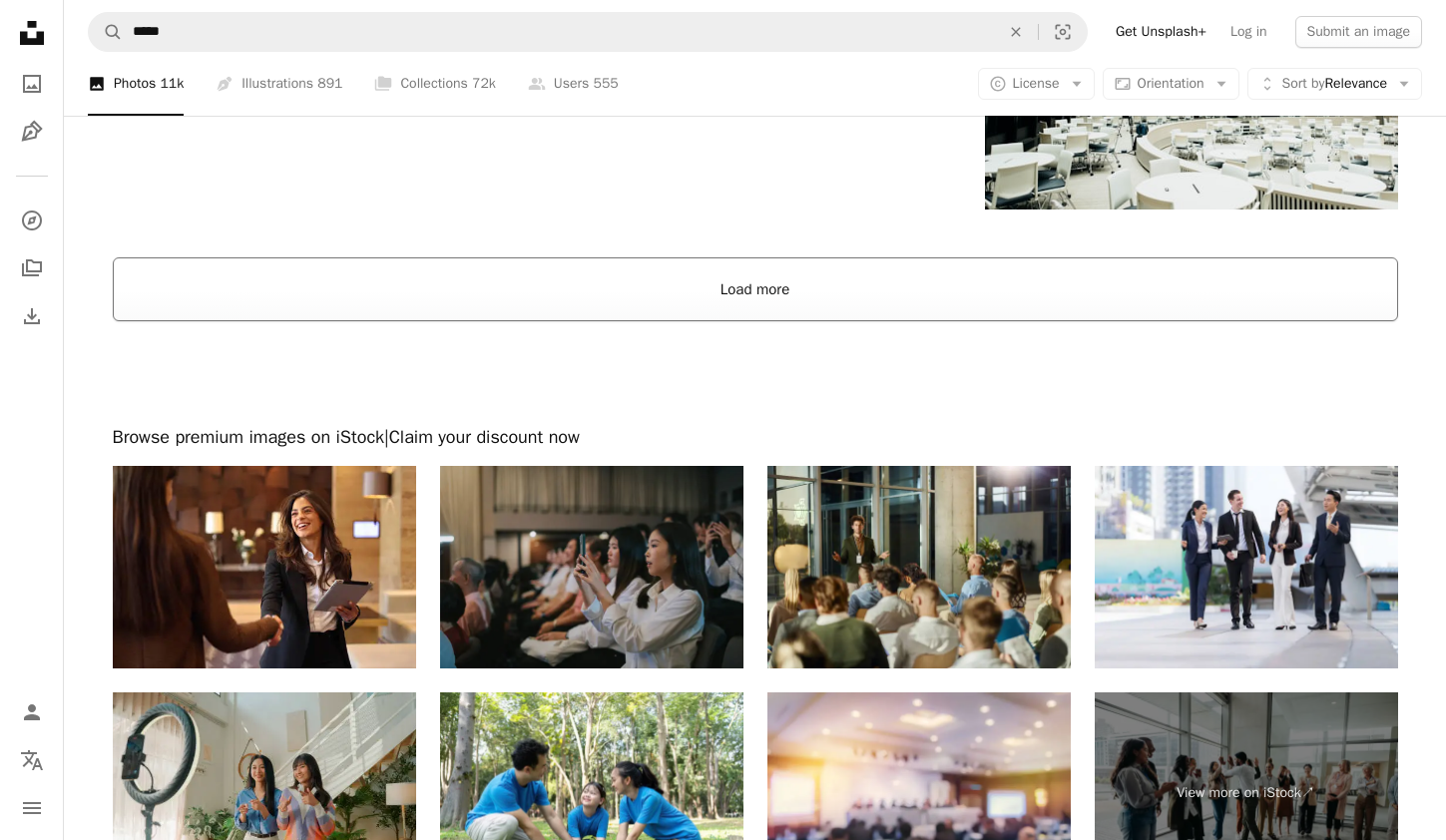 click on "Load more" at bounding box center [755, 289] 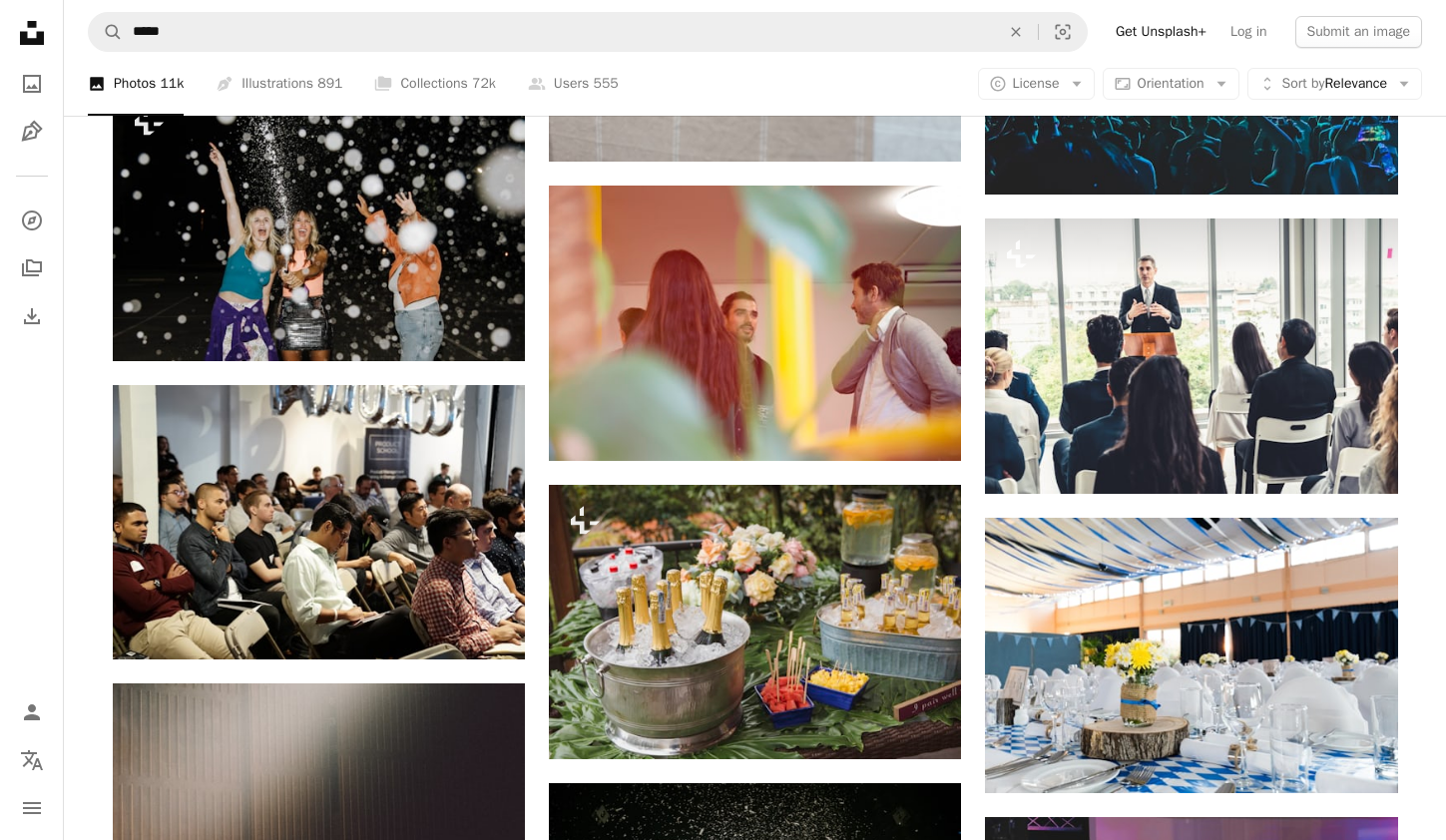 scroll, scrollTop: 8042, scrollLeft: 0, axis: vertical 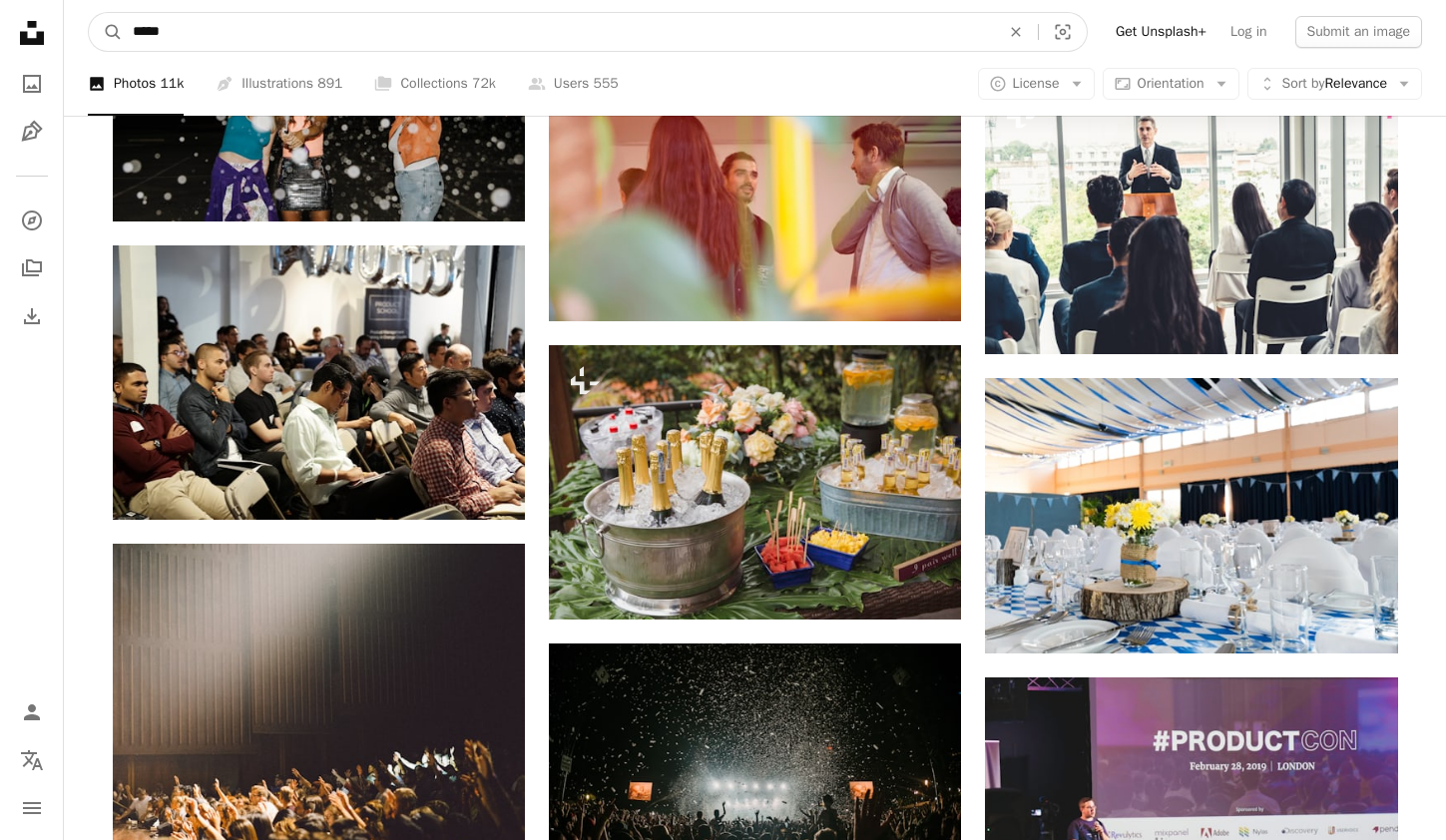click on "*****" at bounding box center [558, 32] 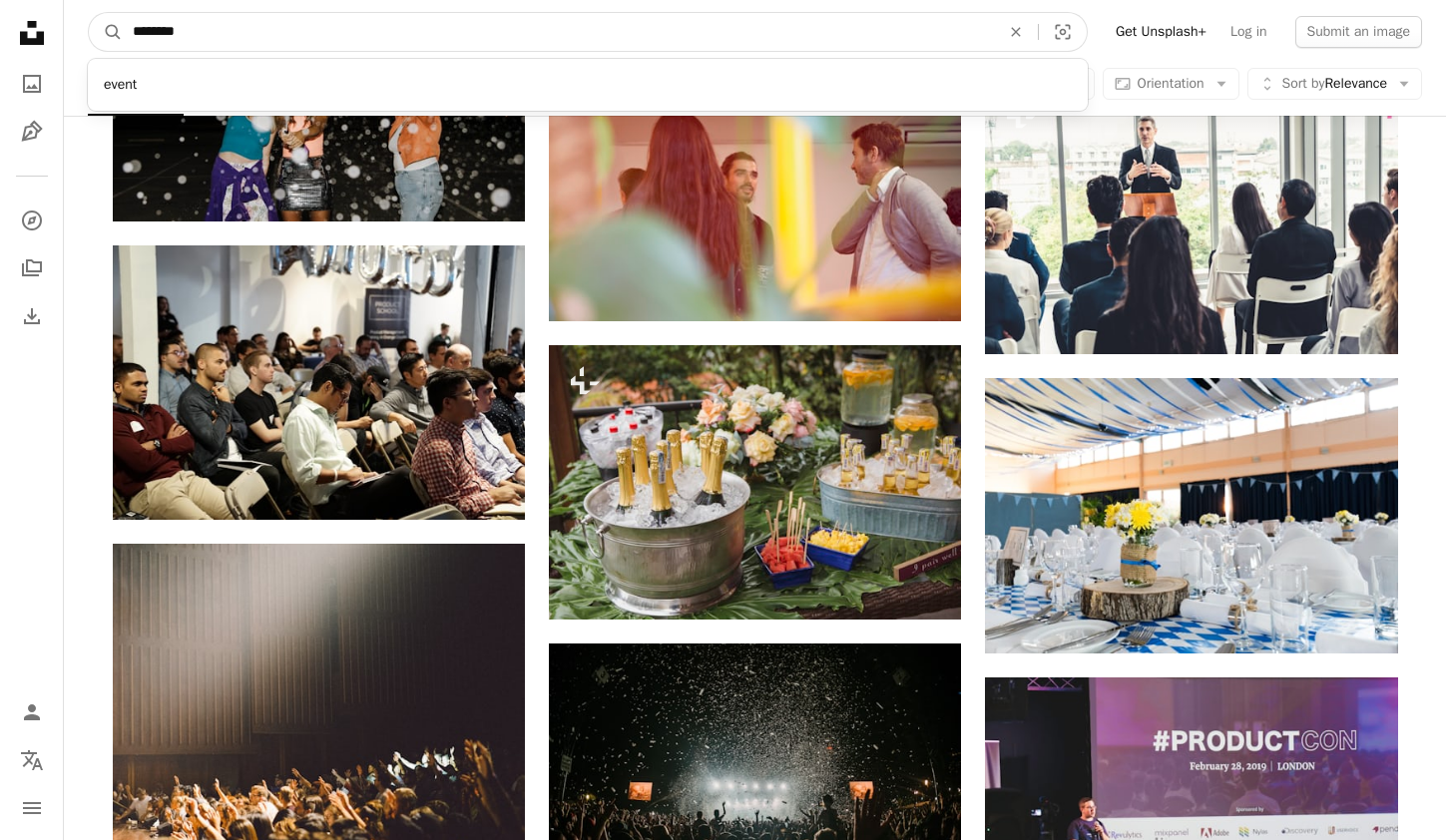 type on "*********" 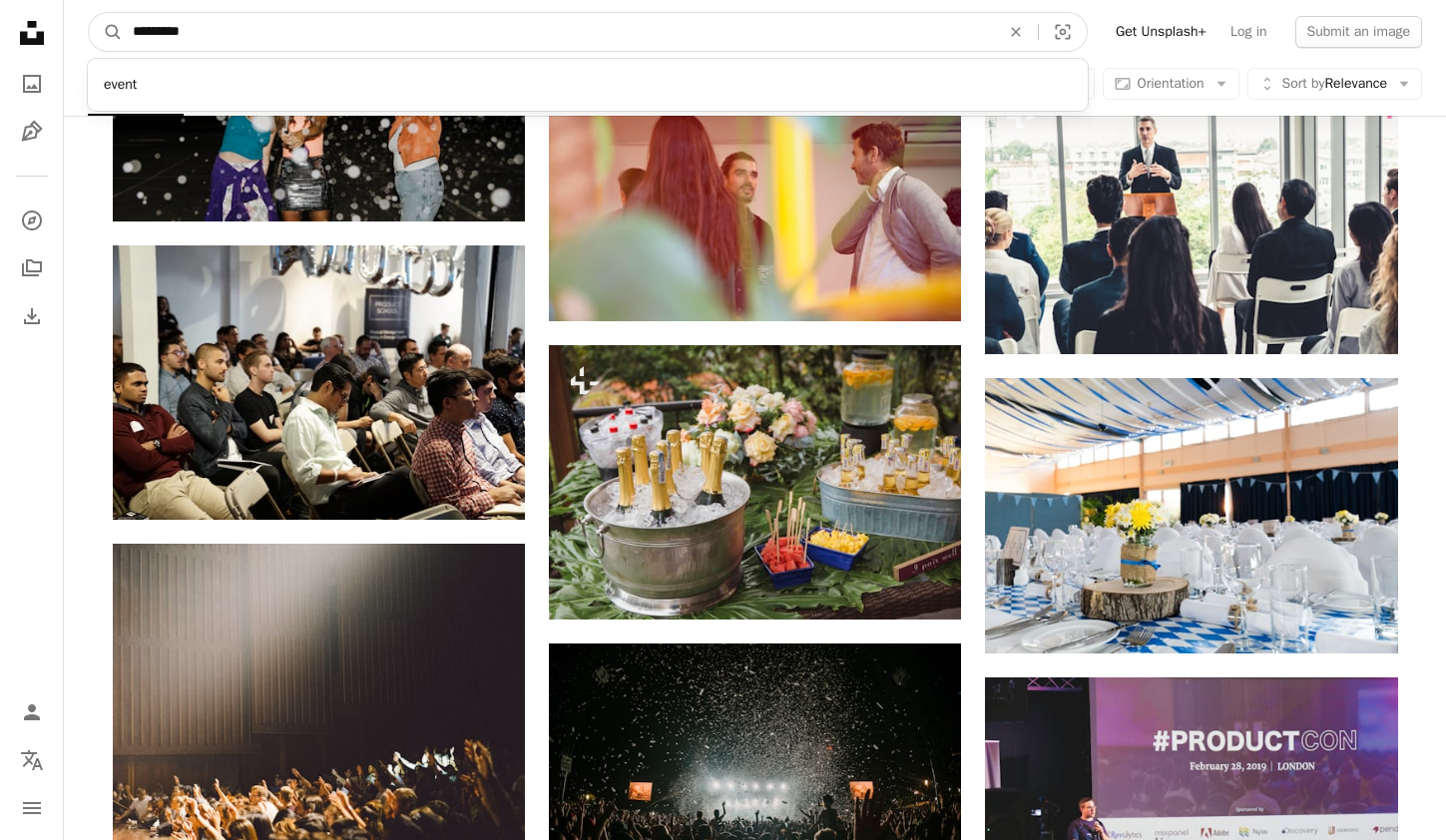 click on "A magnifying glass" at bounding box center (106, 32) 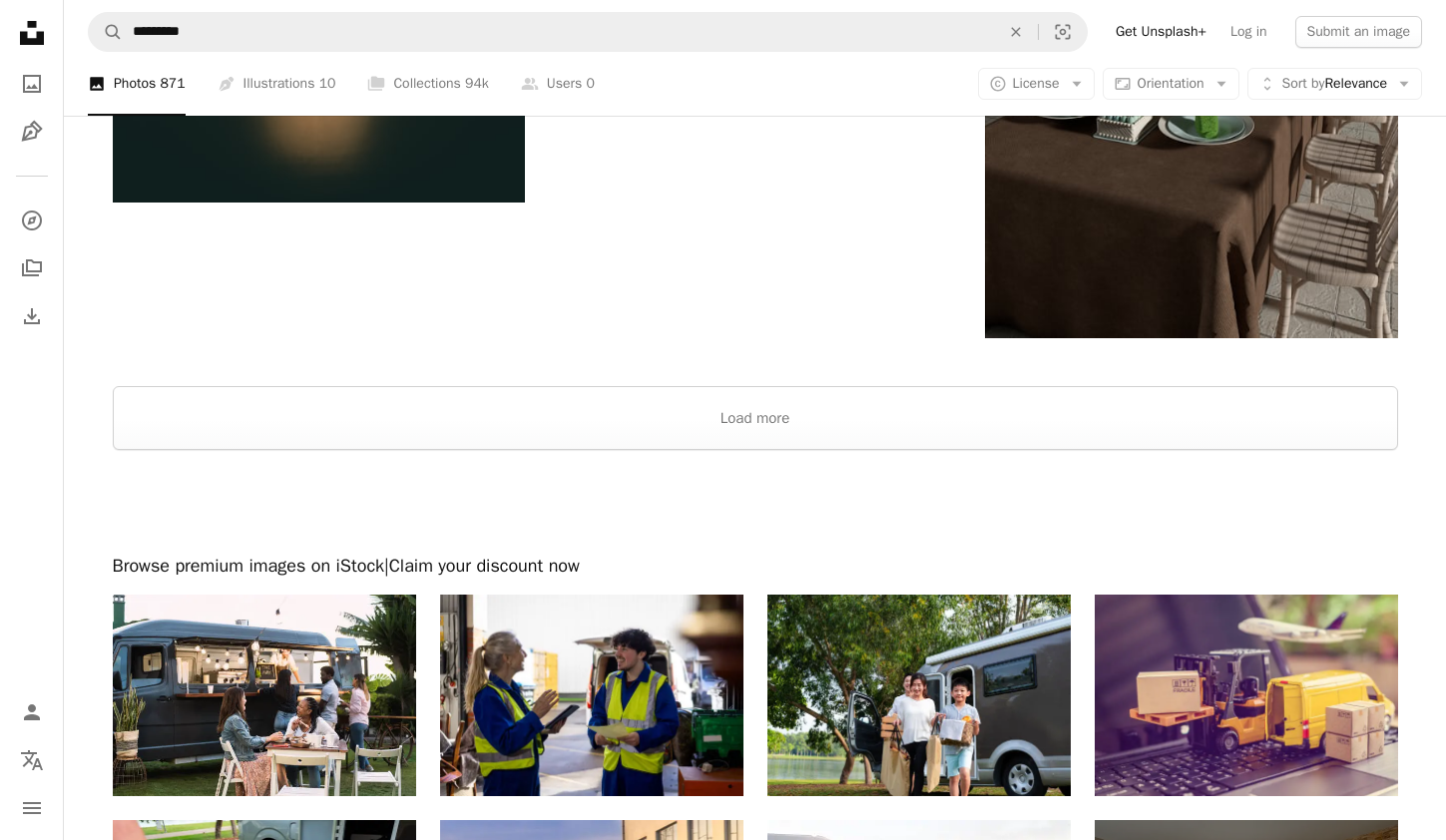 scroll, scrollTop: 3745, scrollLeft: 0, axis: vertical 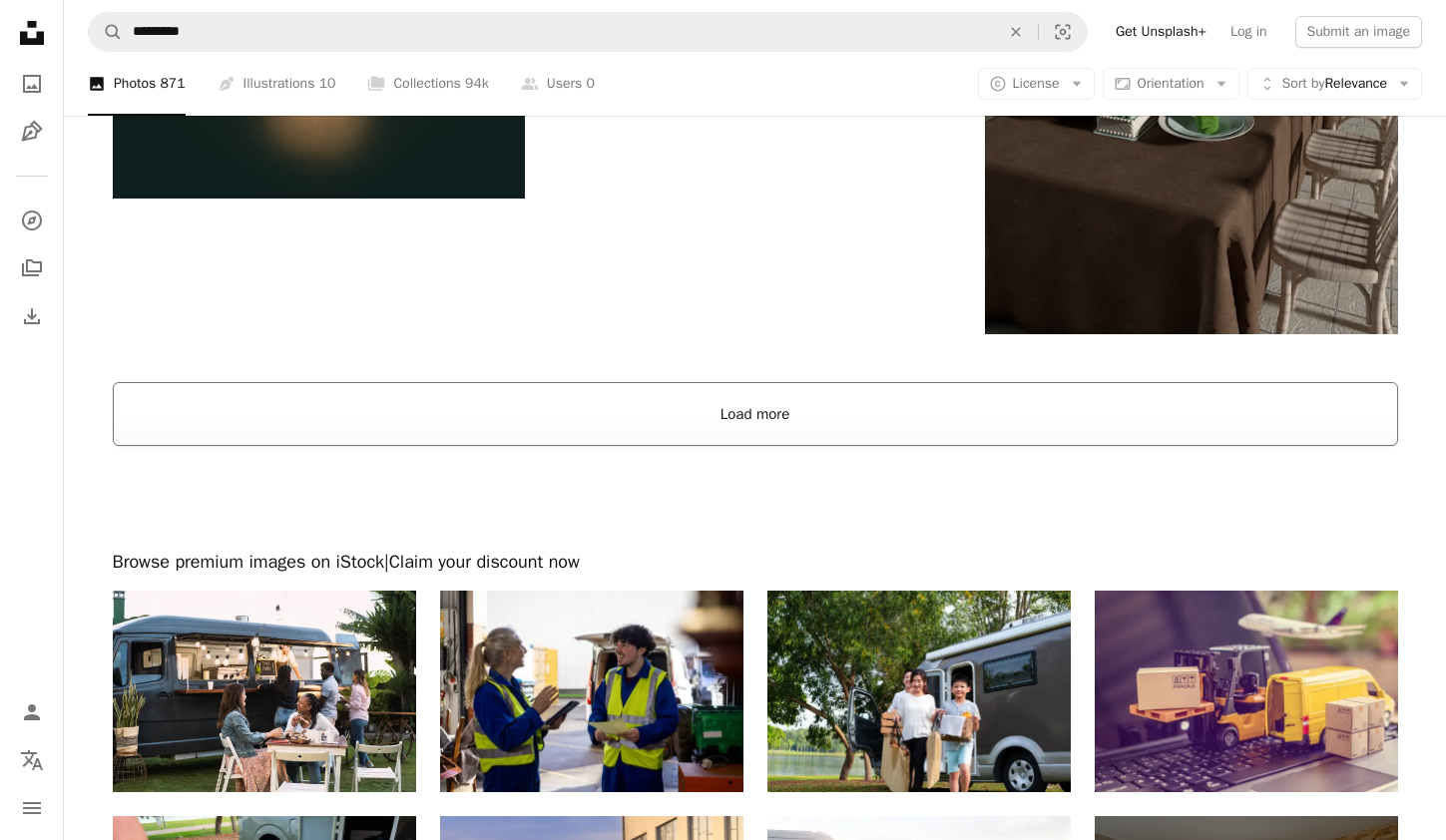click on "Load more" at bounding box center (755, 414) 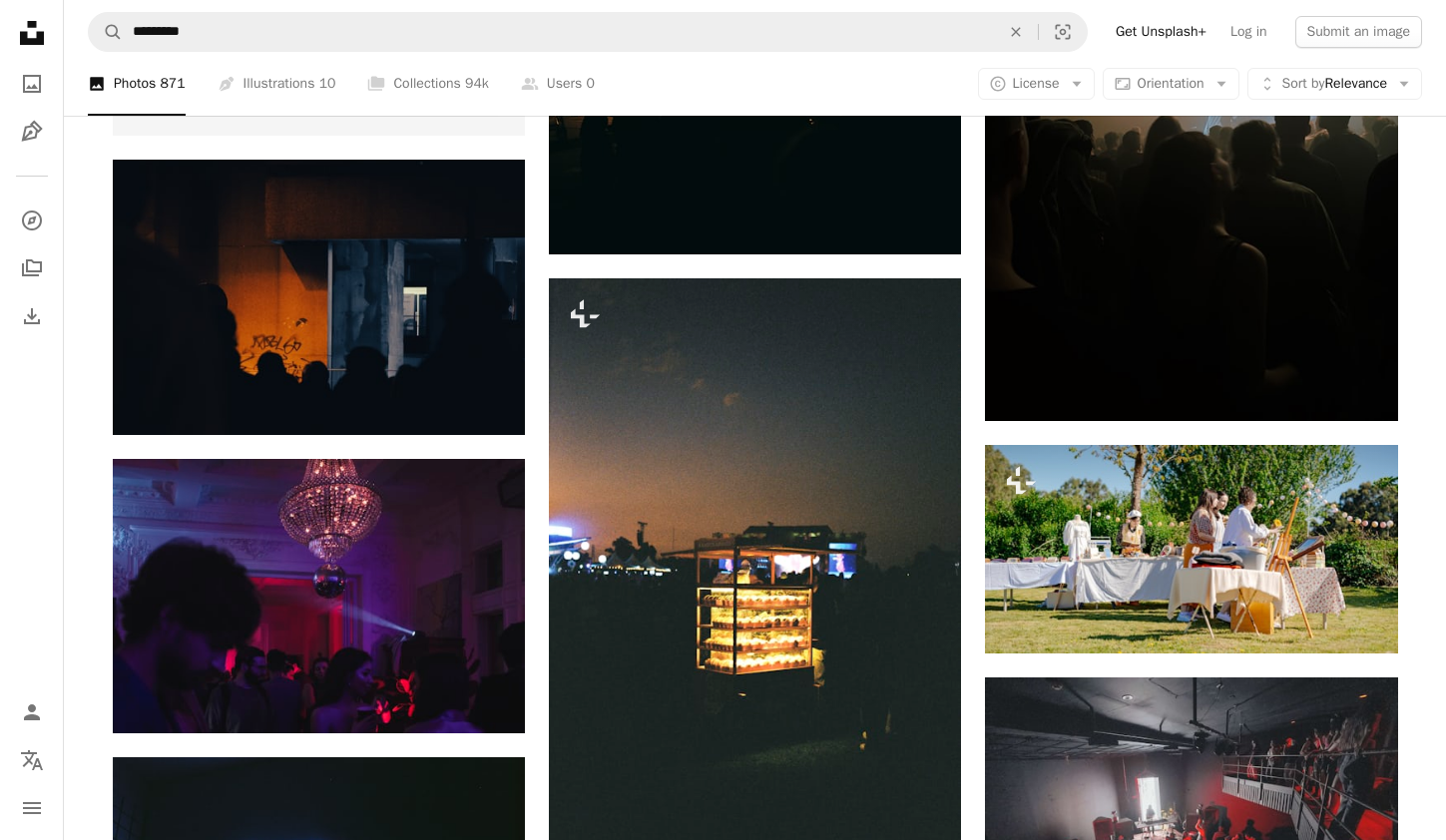 scroll, scrollTop: 5242, scrollLeft: 0, axis: vertical 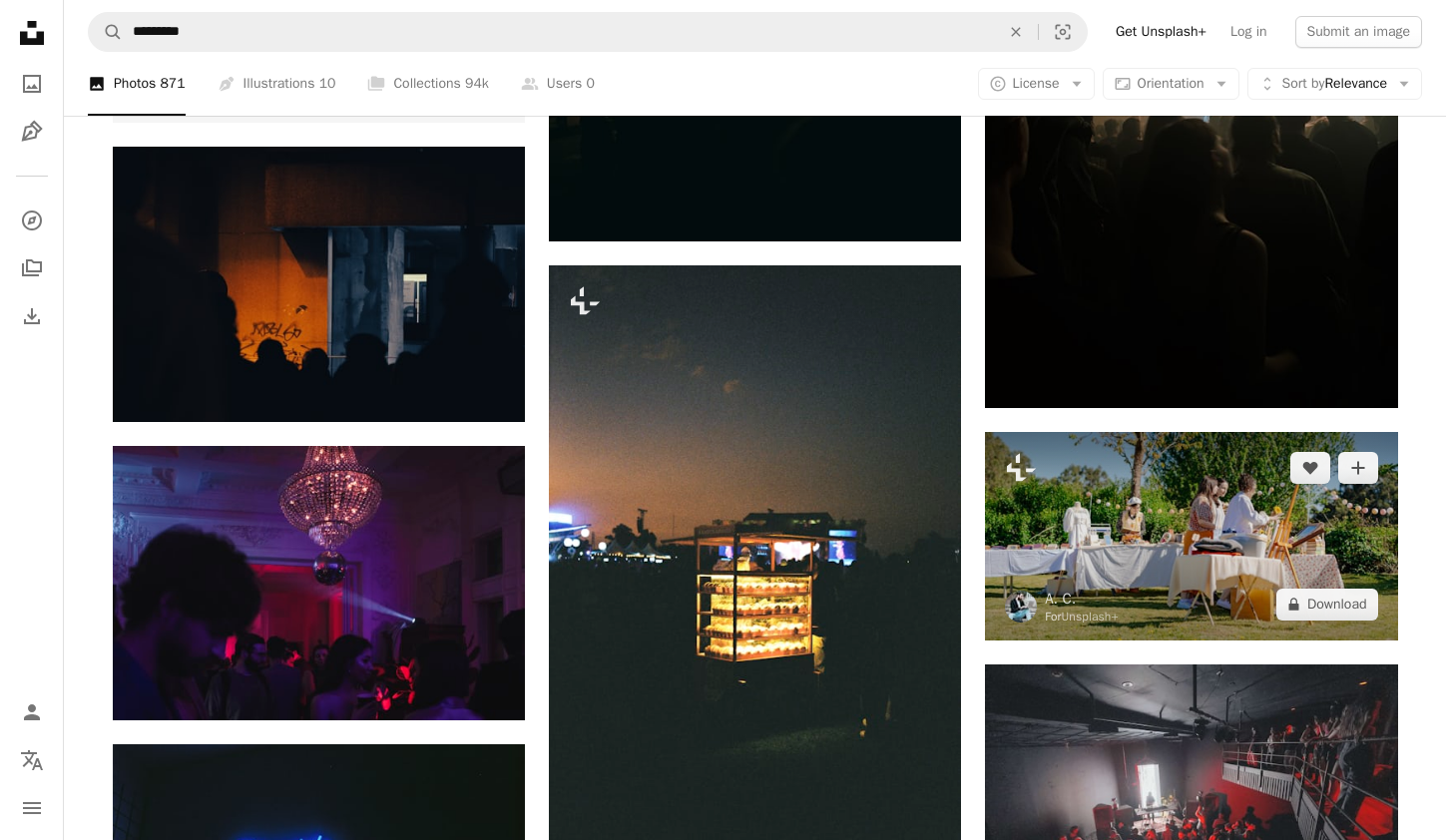 click at bounding box center (1191, 536) 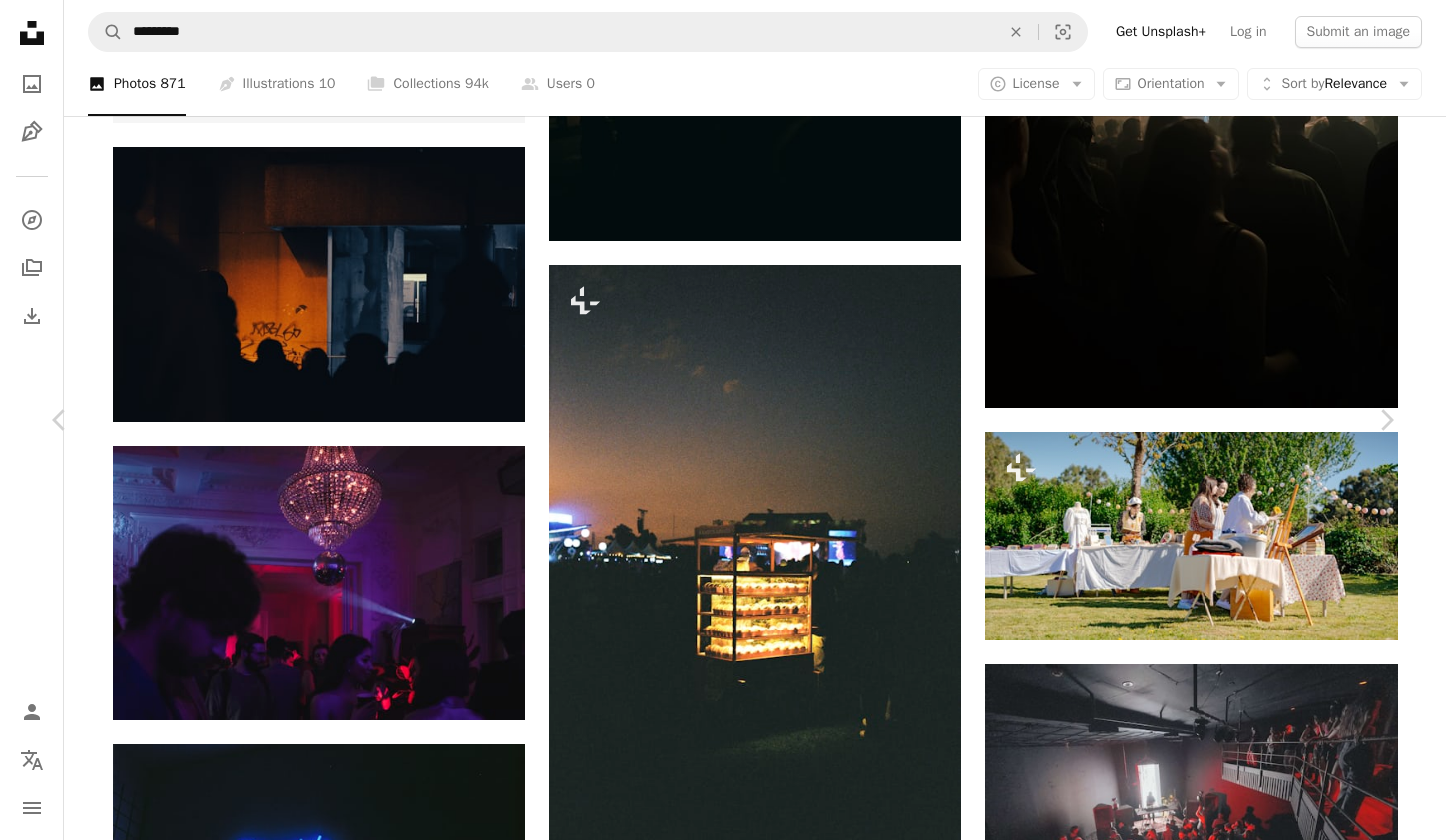 click on "A lock Download" at bounding box center (1235, 14661) 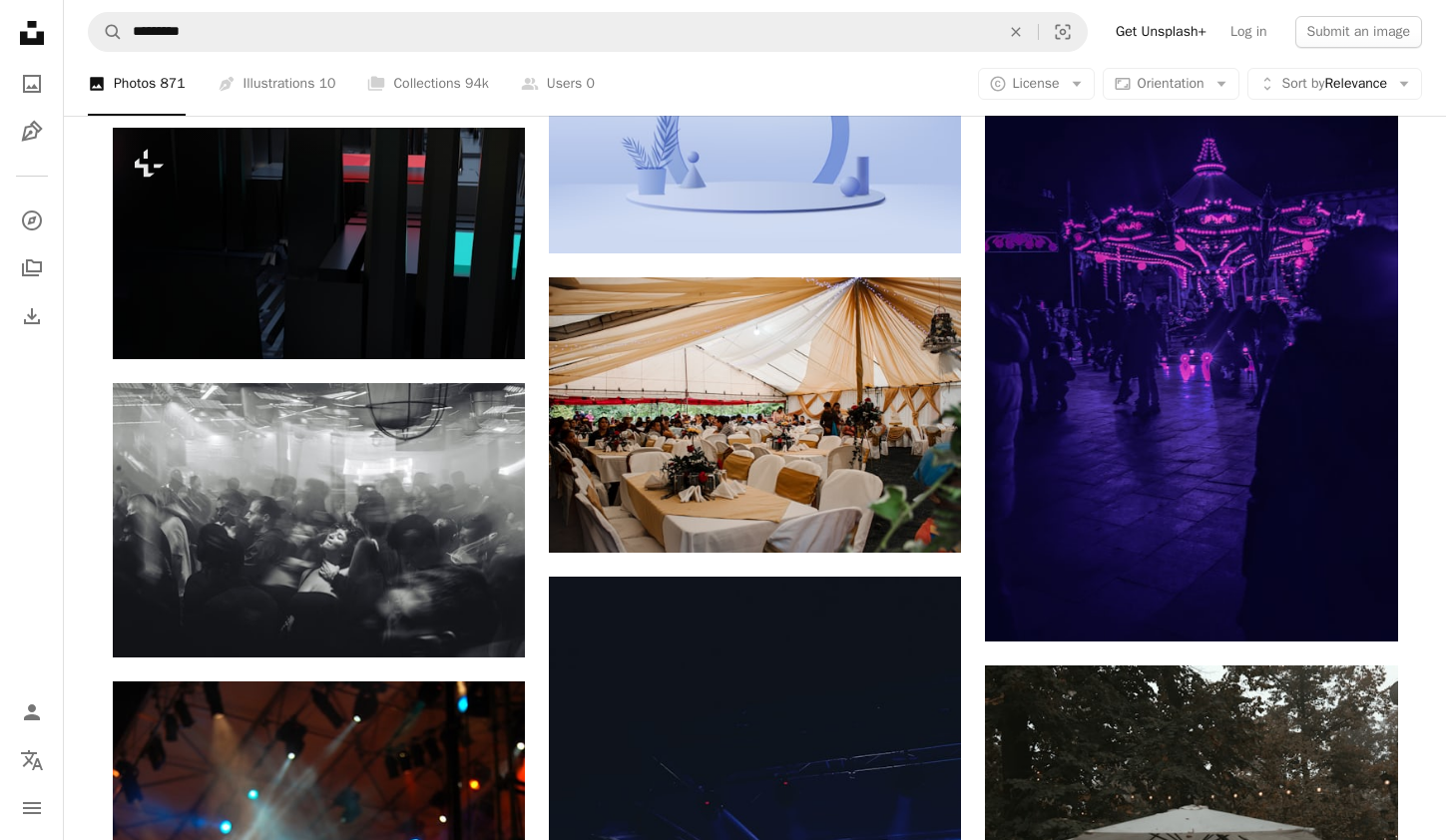 scroll, scrollTop: 33608, scrollLeft: 0, axis: vertical 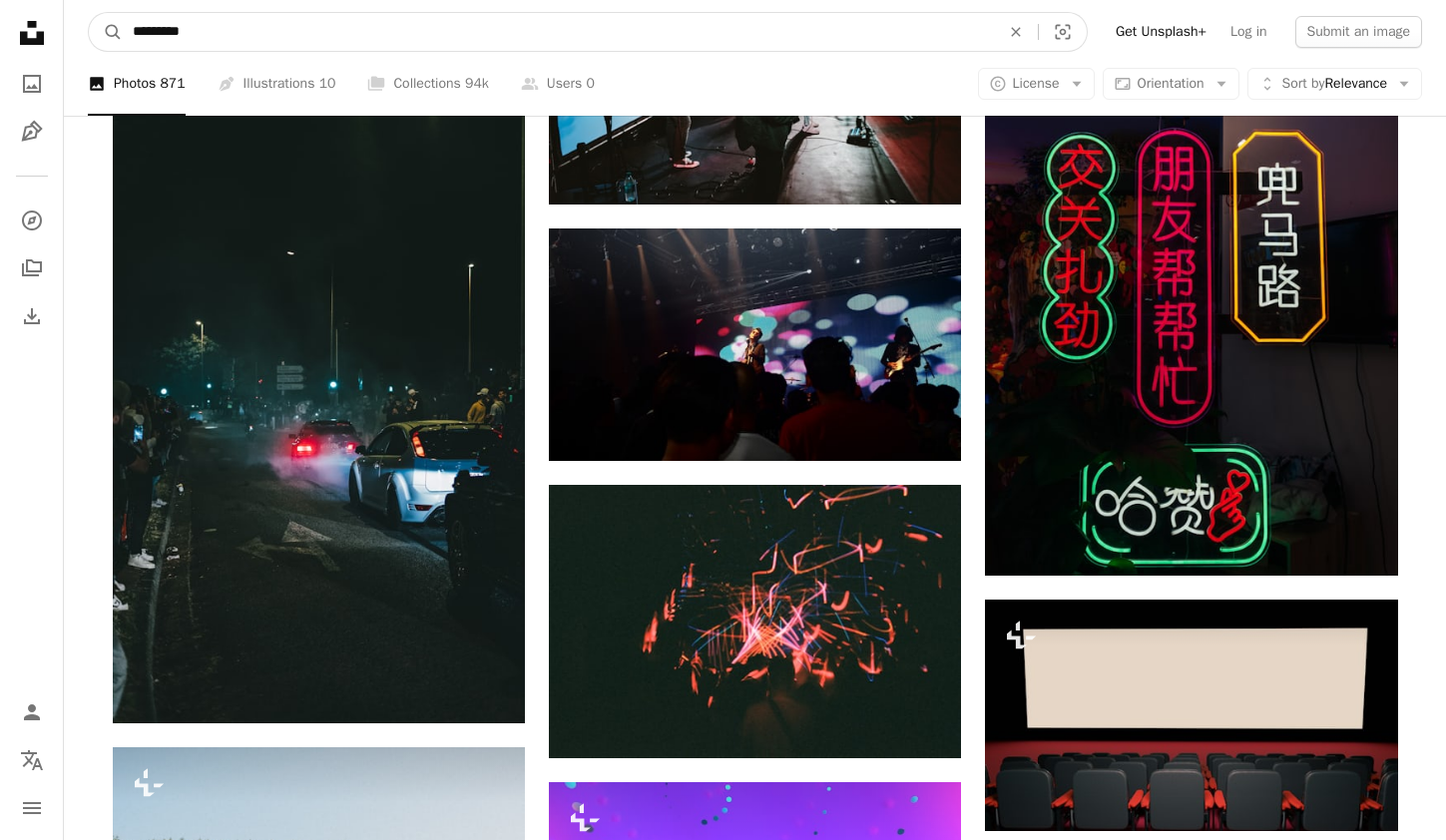drag, startPoint x: 170, startPoint y: 37, endPoint x: 250, endPoint y: 31, distance: 80.22468 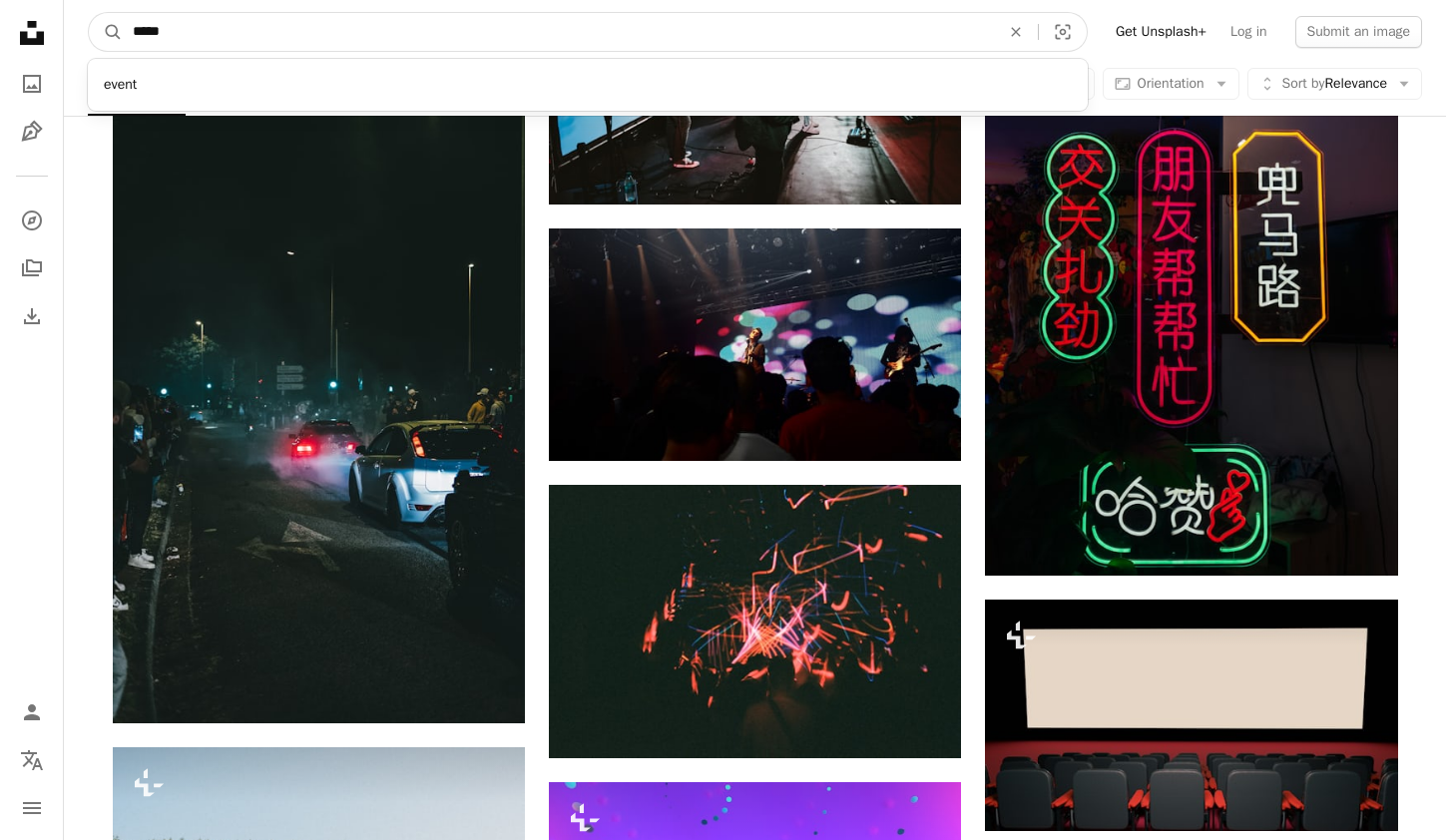 type on "*****" 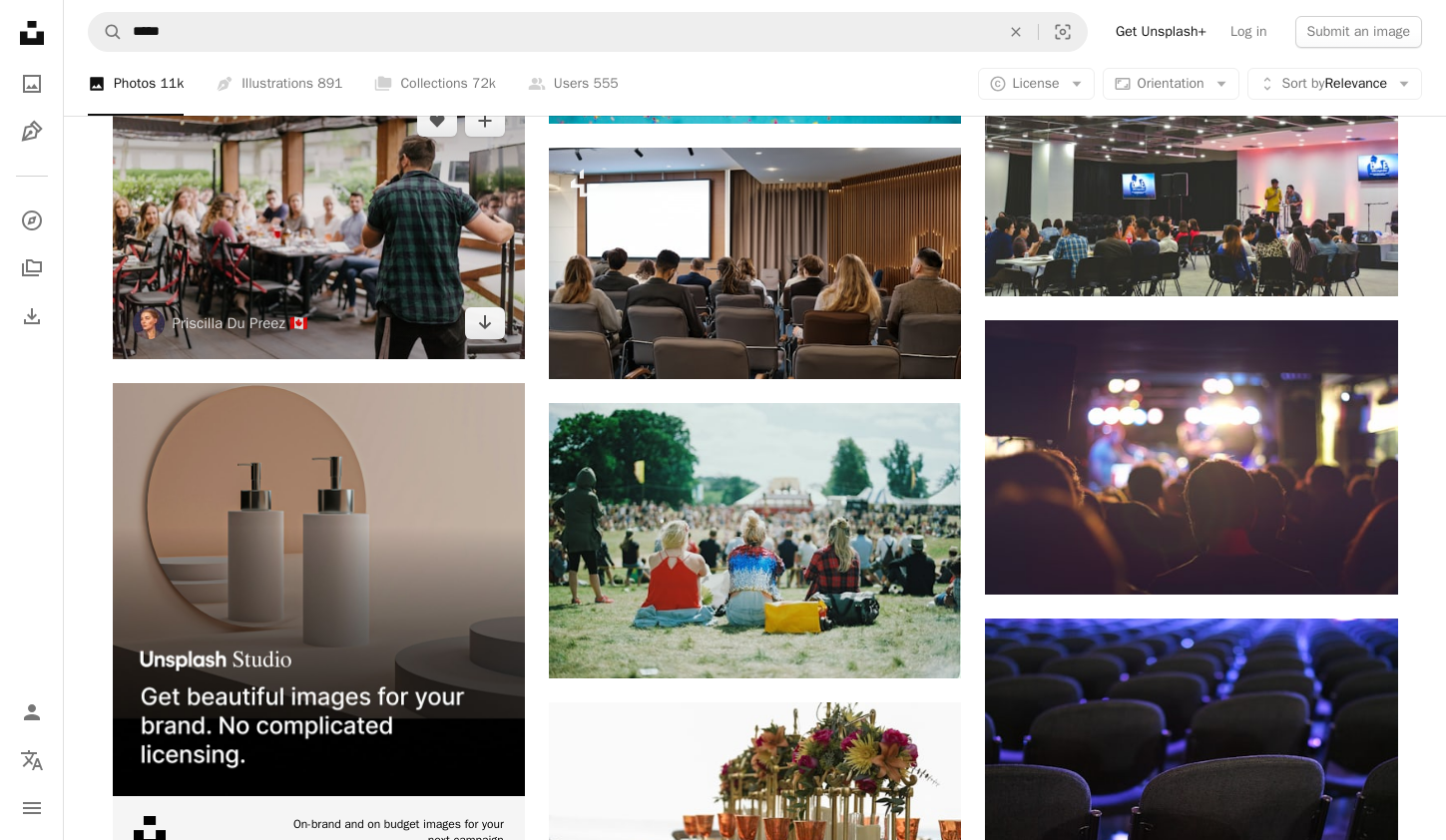 scroll, scrollTop: 3092, scrollLeft: 0, axis: vertical 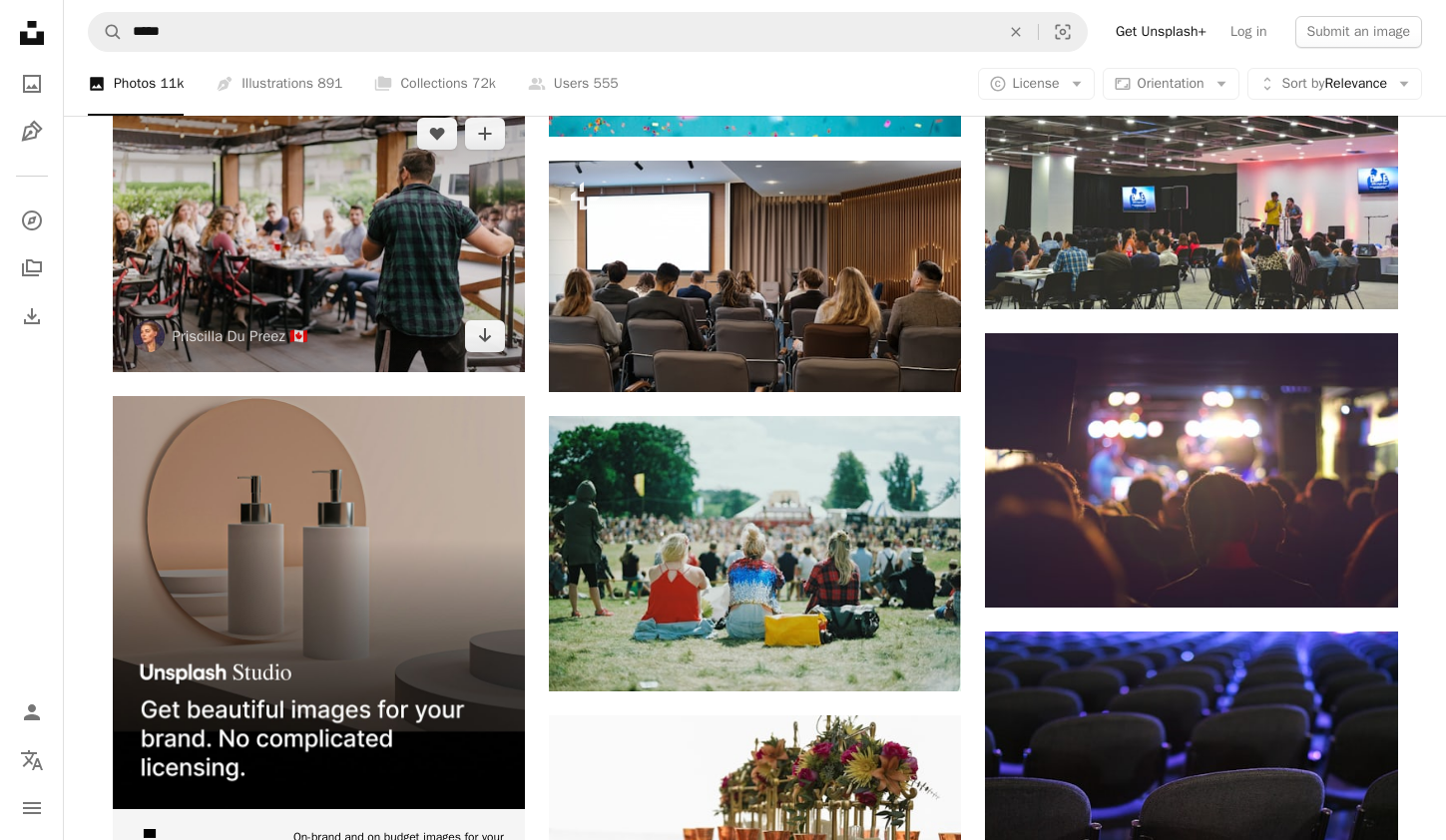 click at bounding box center (318, 234) 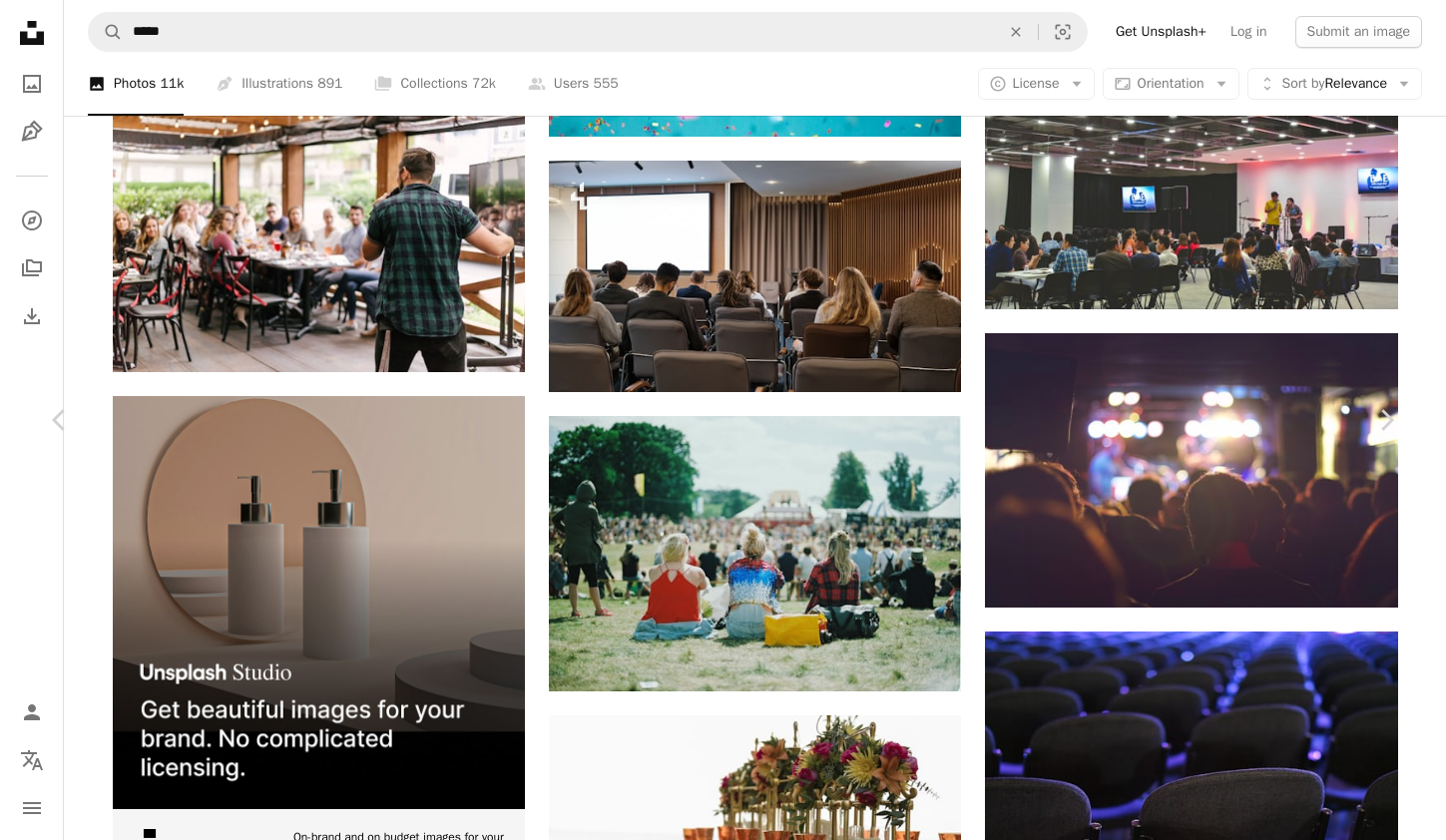 click on "Download free" at bounding box center [1198, 10010] 